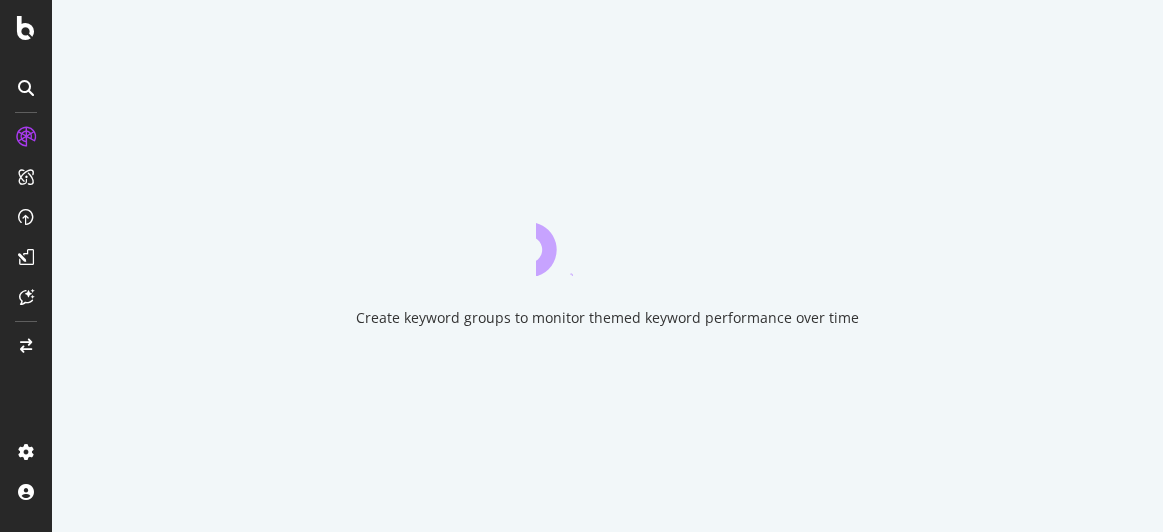 scroll, scrollTop: 0, scrollLeft: 0, axis: both 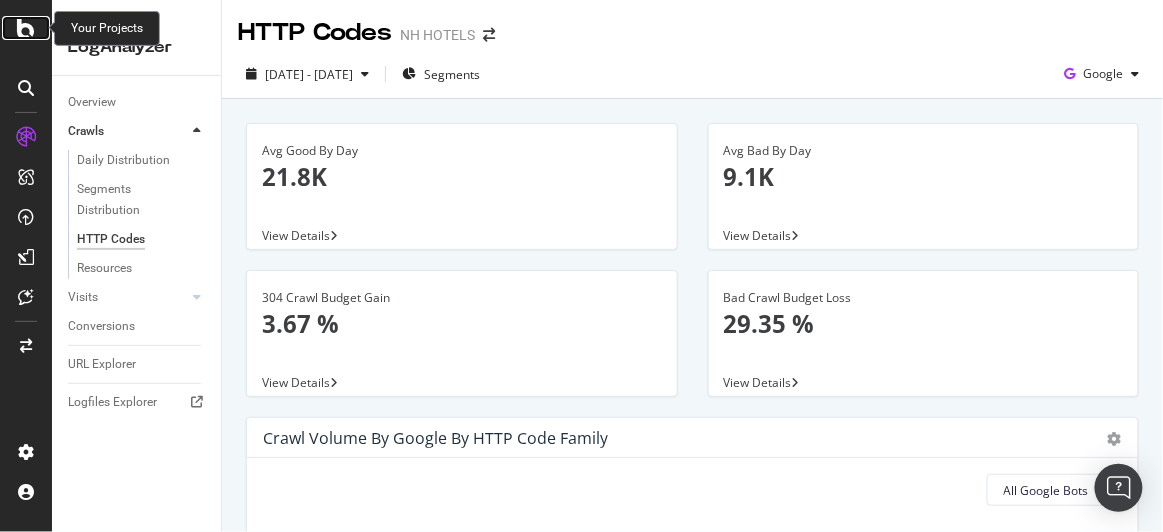 click at bounding box center [26, 28] 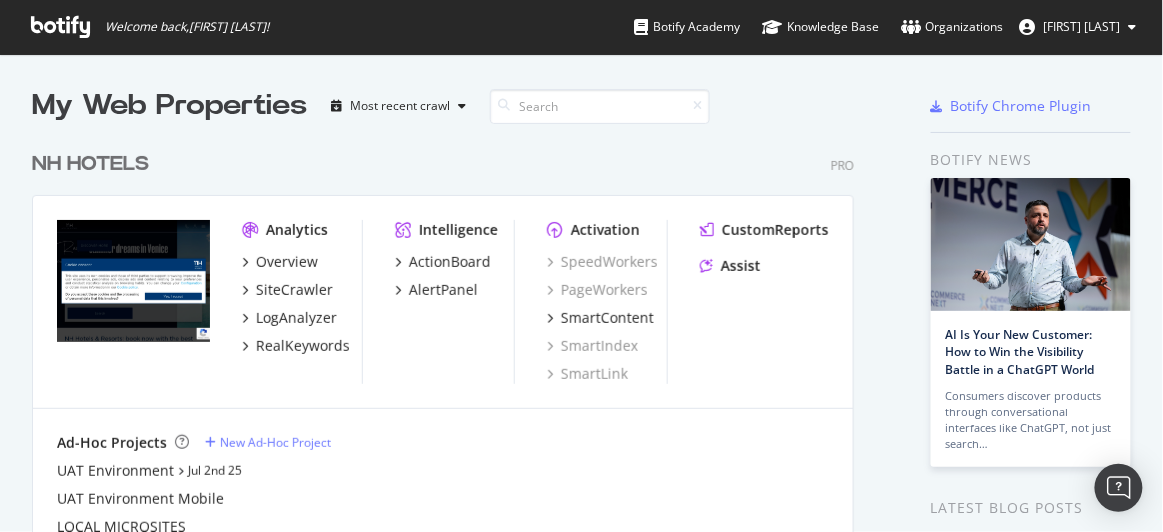 scroll, scrollTop: 15, scrollLeft: 15, axis: both 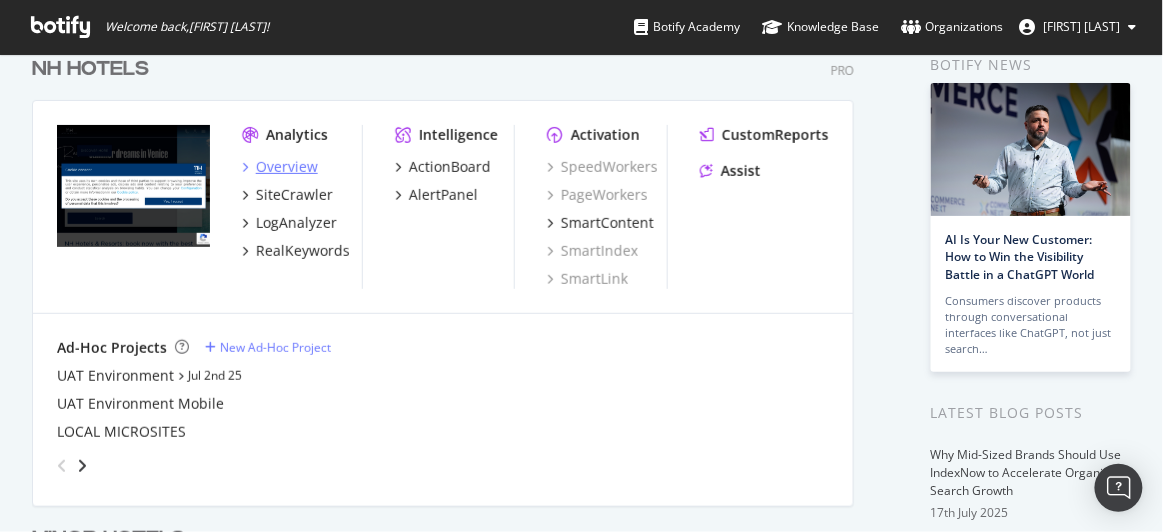 click on "Overview" at bounding box center (287, 167) 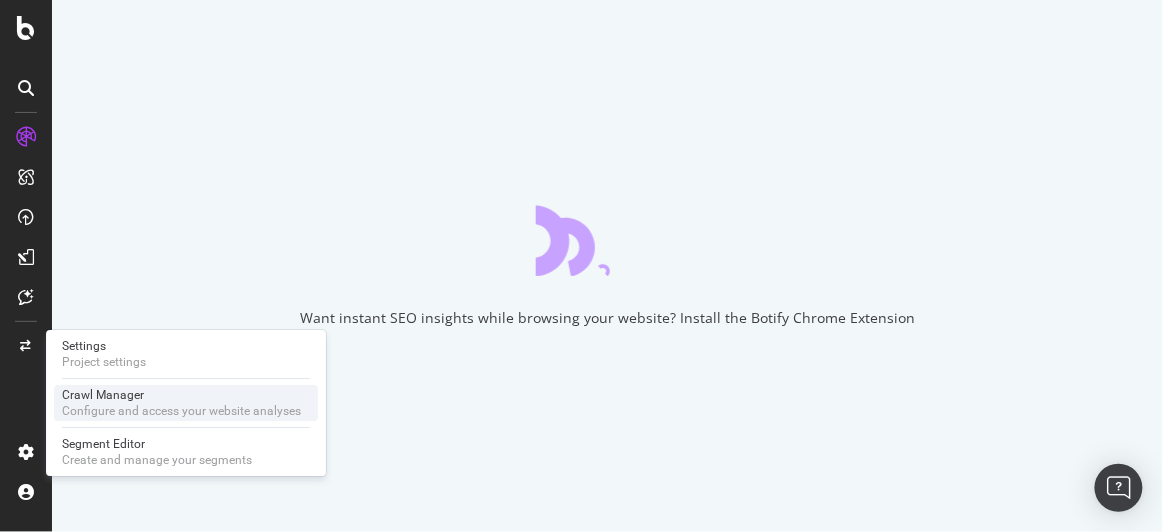 click on "Configure and access your website analyses" at bounding box center [181, 411] 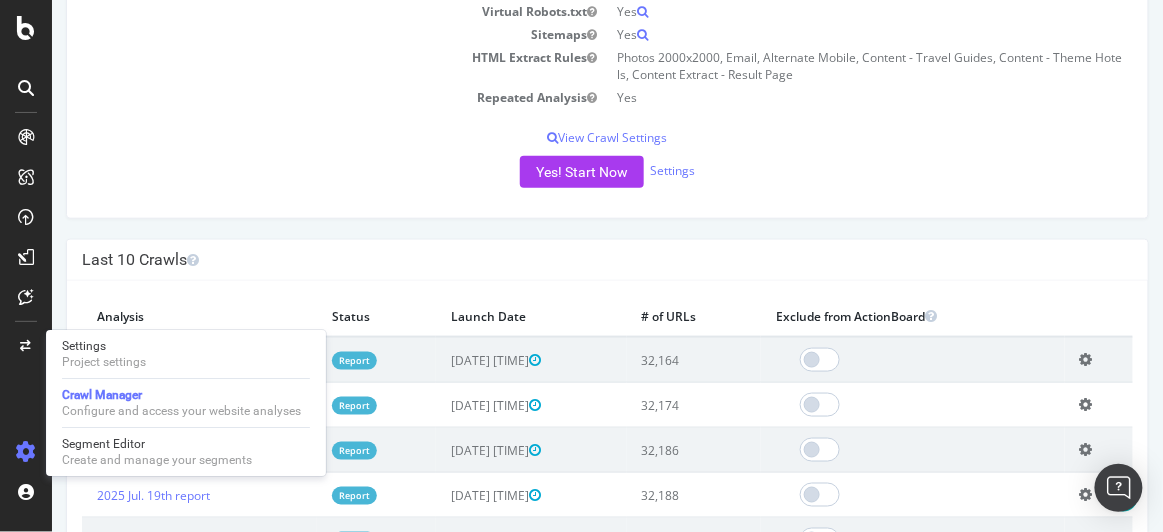 scroll, scrollTop: 441, scrollLeft: 0, axis: vertical 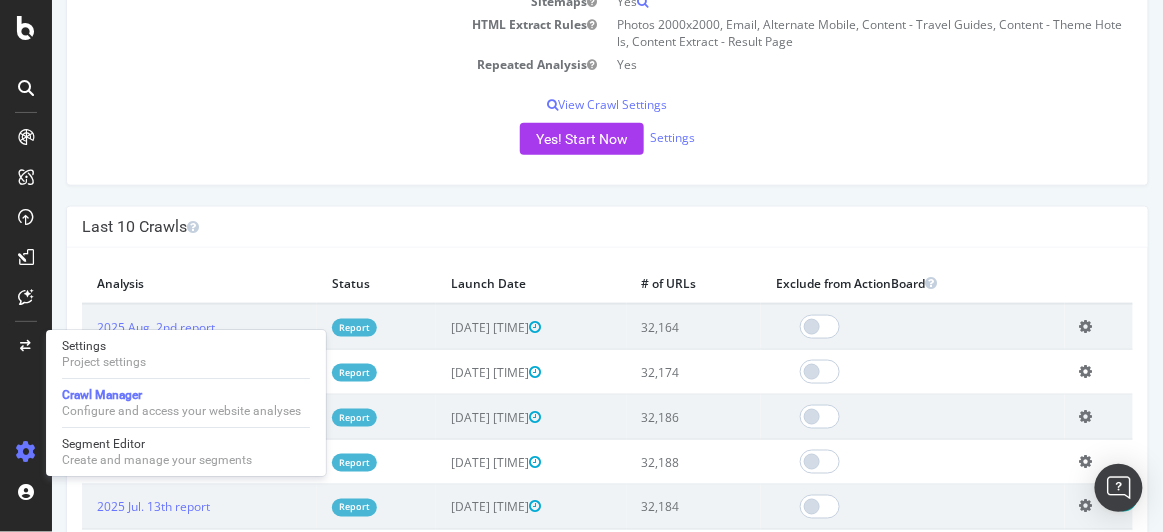 click on "Last 10 Crawls" at bounding box center (606, 227) 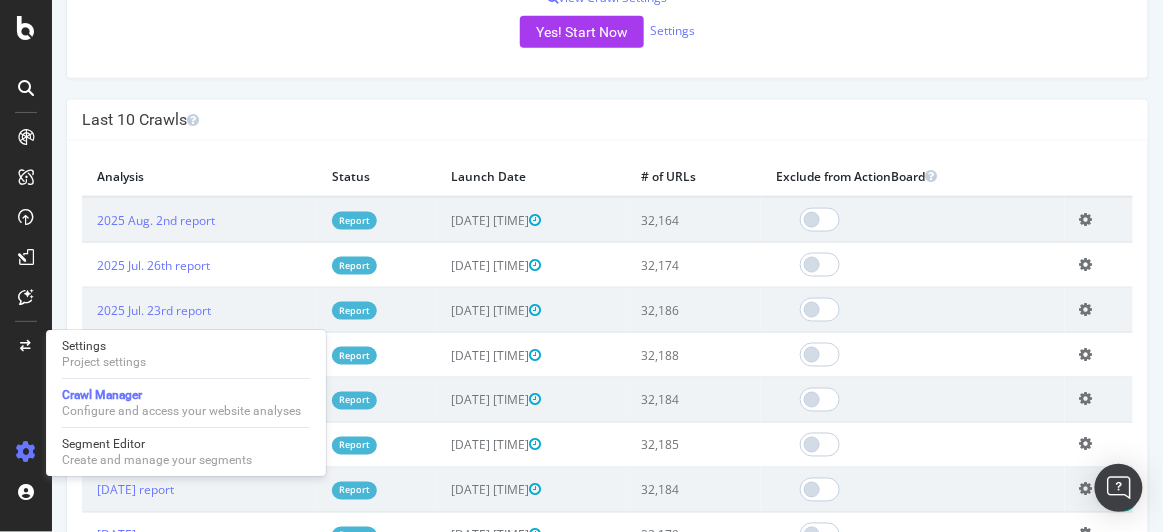 scroll, scrollTop: 549, scrollLeft: 0, axis: vertical 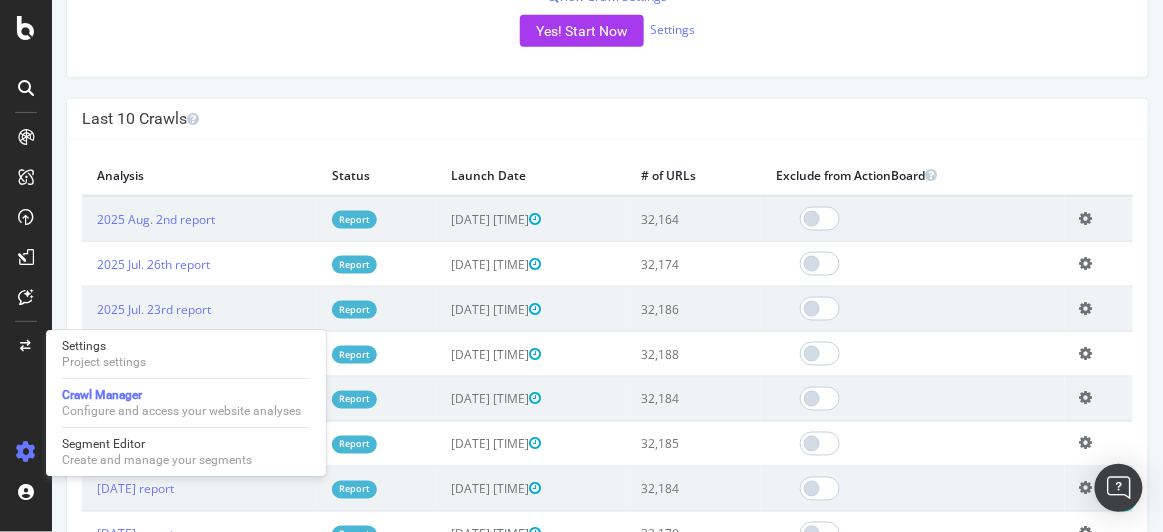 click on "NH HOTELS
www.nh-hotels.com
× × Next Launch Scheduled for:
2025-08-09 23:00
(Repeat Mode)
Configure your New Analysis Now!
Project Name
NH HOTELS Allowed Domains
(http|https)://www.nh-hotels.com
Start URLs
File list 10 urls
Max # of Analysed URLs
40,000 Max Speed (URLs / s)
2 URLs / s
Estimated crawl duration:  5 hours 33 minutes  Crawl JS Activated
Yes Google Analytics Website
Deactivated
Virtual Robots.txt
Yes
Sitemaps
Yes
HTML Extract Rules
Photos 2000x2000, Email, Alternate Mobile, Content - Travel Guides, Content - Theme Hotels, Content Extract - Result Page
Repeated Analysis
Yes" at bounding box center (606, 648) 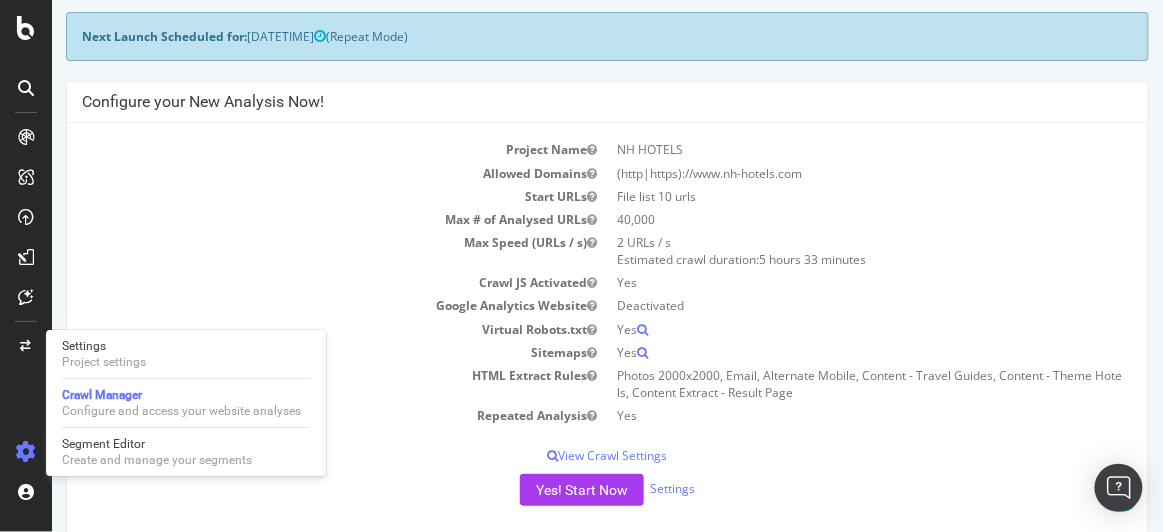 scroll, scrollTop: 0, scrollLeft: 0, axis: both 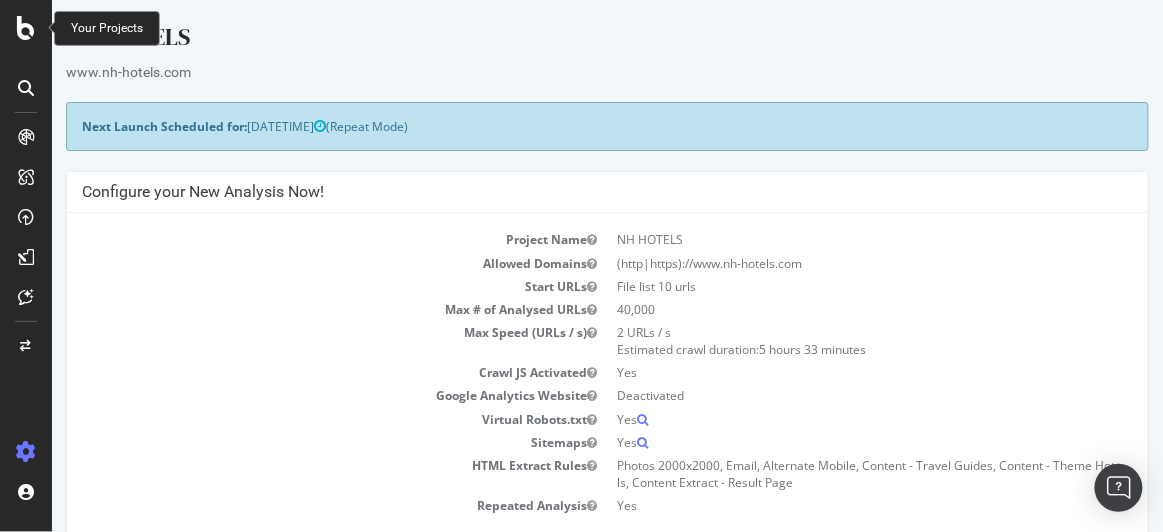 click at bounding box center [26, 28] 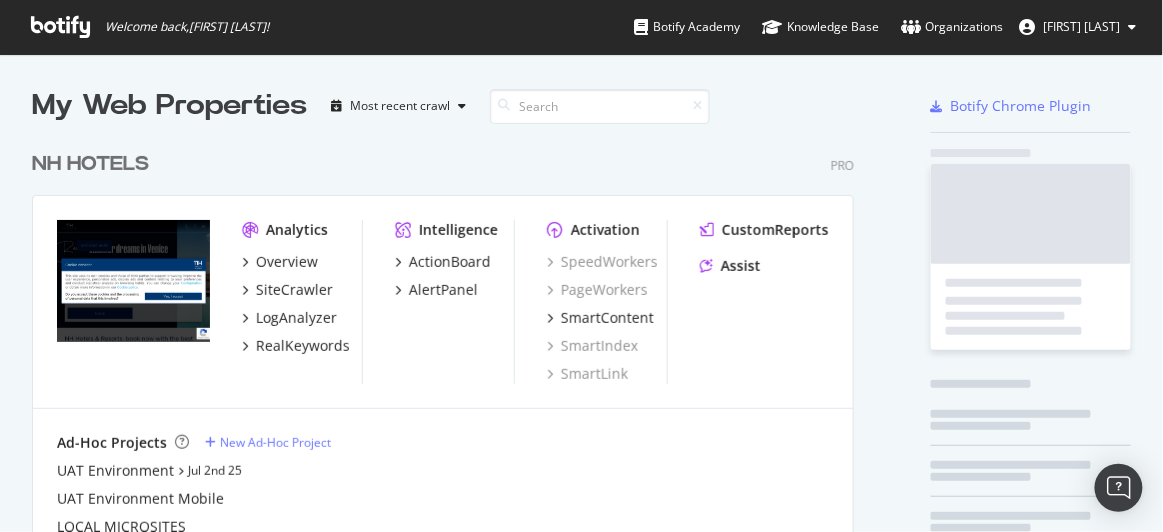 scroll, scrollTop: 15, scrollLeft: 15, axis: both 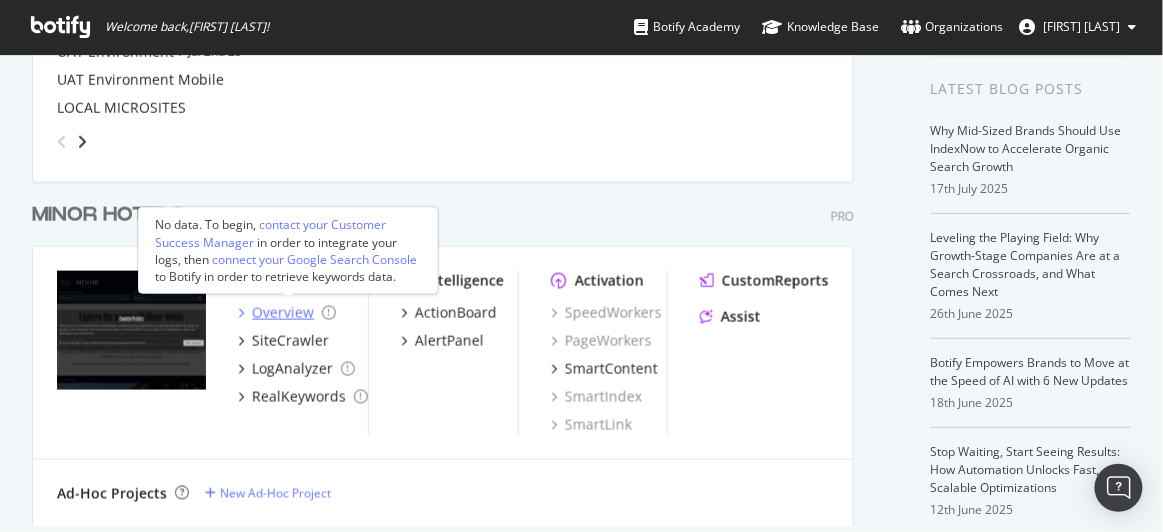 click on "Overview" at bounding box center (283, 313) 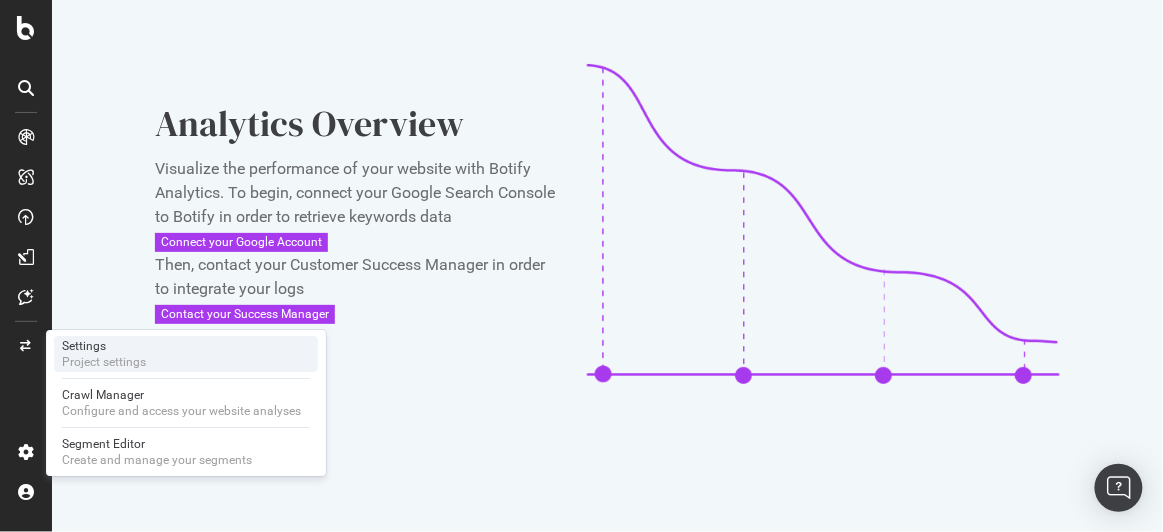 click on "Project settings" at bounding box center (104, 362) 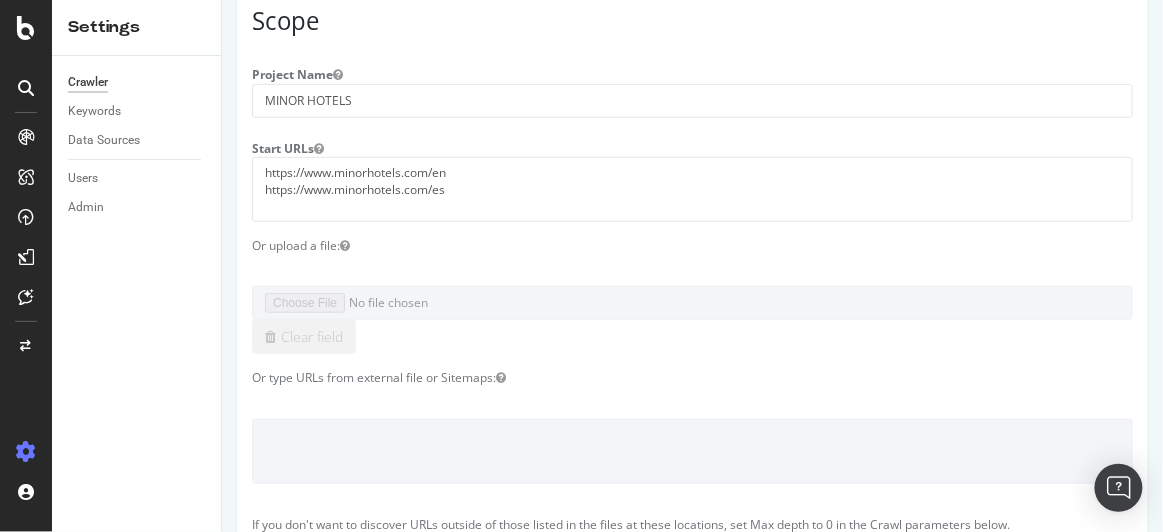 scroll, scrollTop: 0, scrollLeft: 0, axis: both 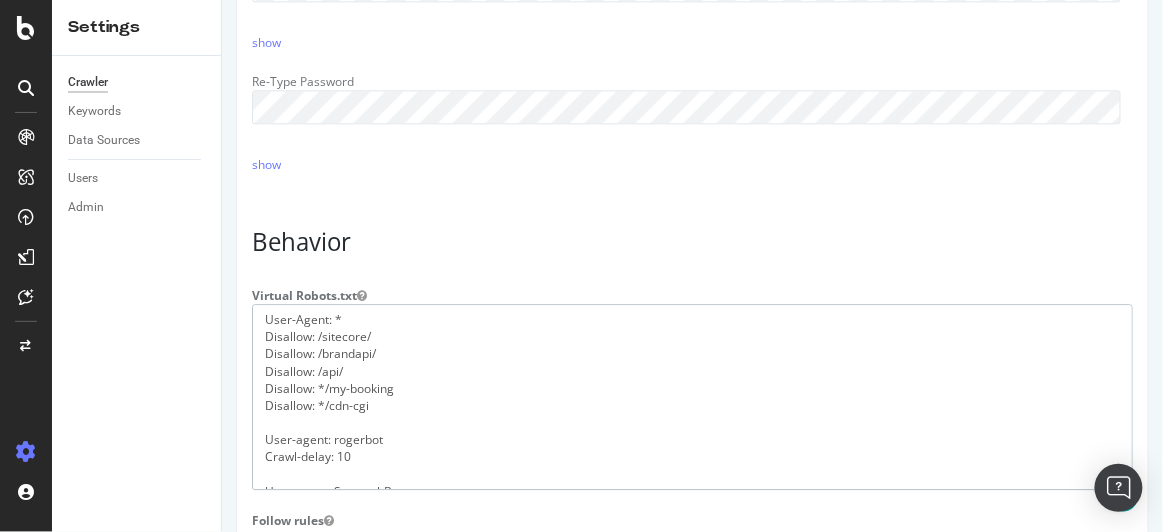 drag, startPoint x: 571, startPoint y: 471, endPoint x: 217, endPoint y: 223, distance: 432.2268 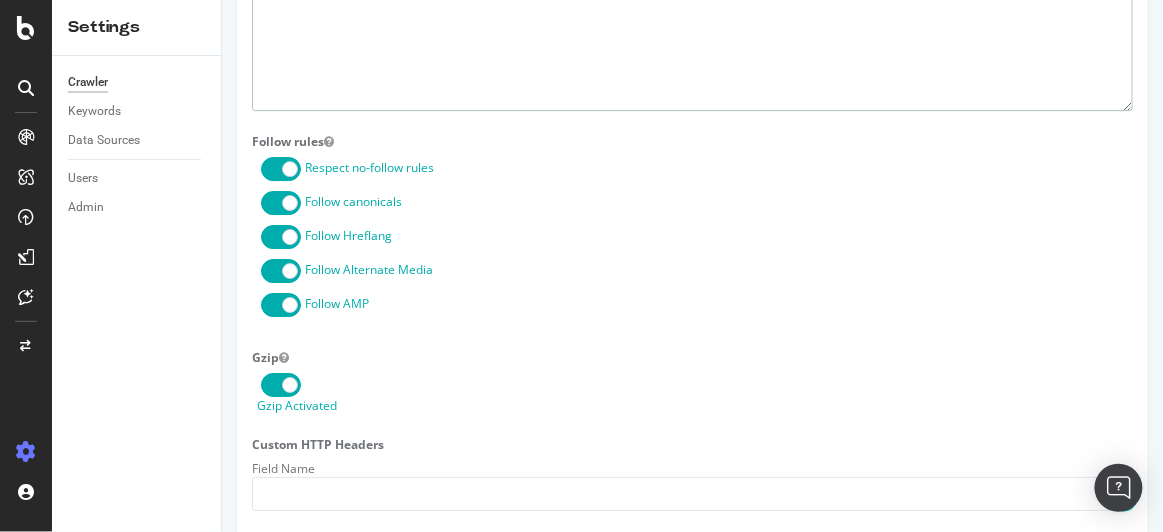 scroll, scrollTop: 1309, scrollLeft: 0, axis: vertical 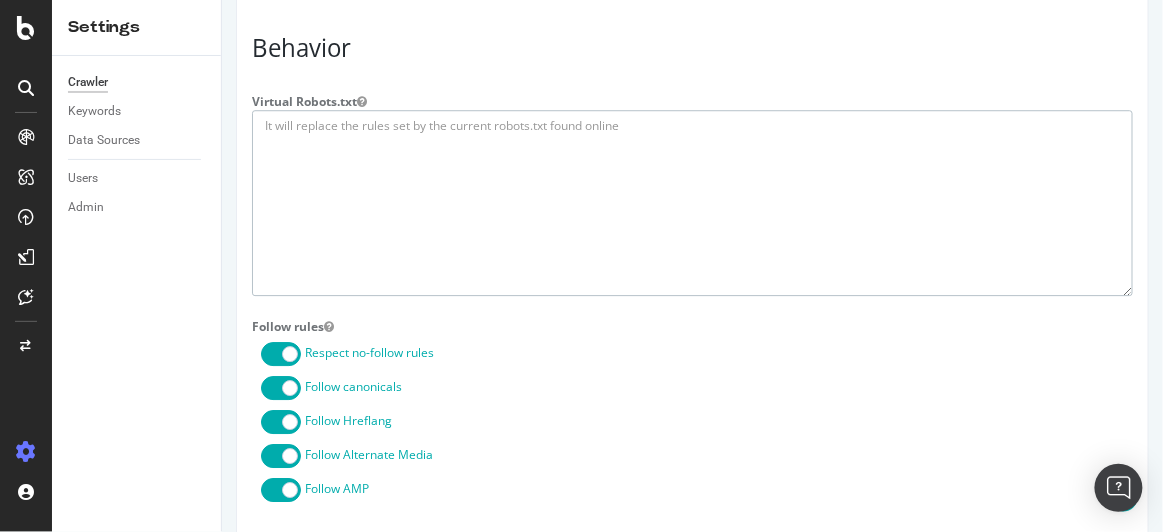 type on "User-Agent: *
Disallow: /sitecore/
Disallow: /brandapi/
Disallow: /api/
Disallow: */my-booking
Disallow: */cdn-cgi
User-agent: rogerbot
Crawl-delay: 10
User-agent: SemrushBot
Crawl-delay: 10
Sitemap: https://www.minorhotels.com/sitemap.xml" 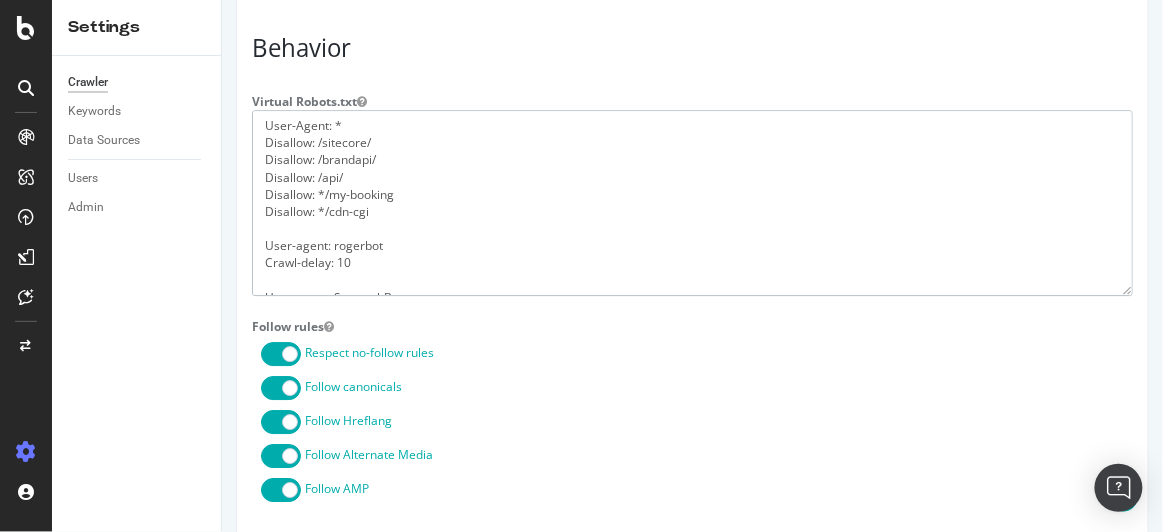 scroll, scrollTop: 68, scrollLeft: 0, axis: vertical 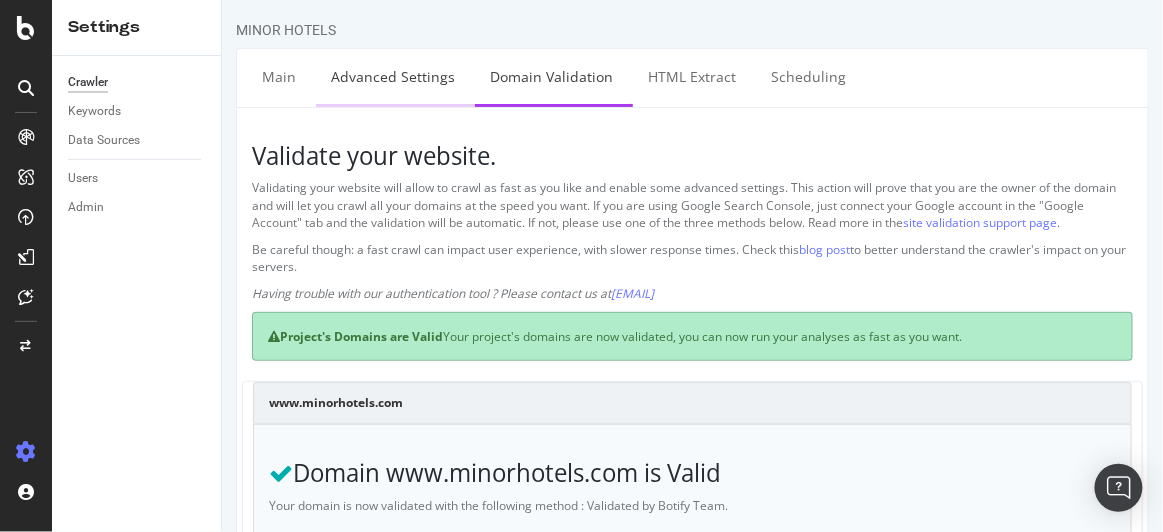 click on "Advanced Settings" at bounding box center (392, 76) 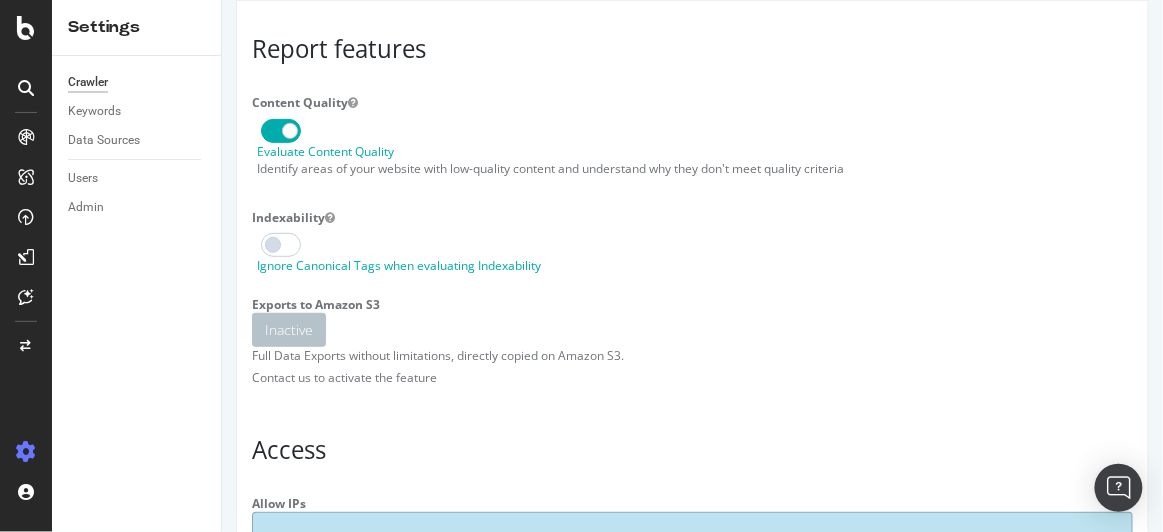 scroll, scrollTop: 0, scrollLeft: 0, axis: both 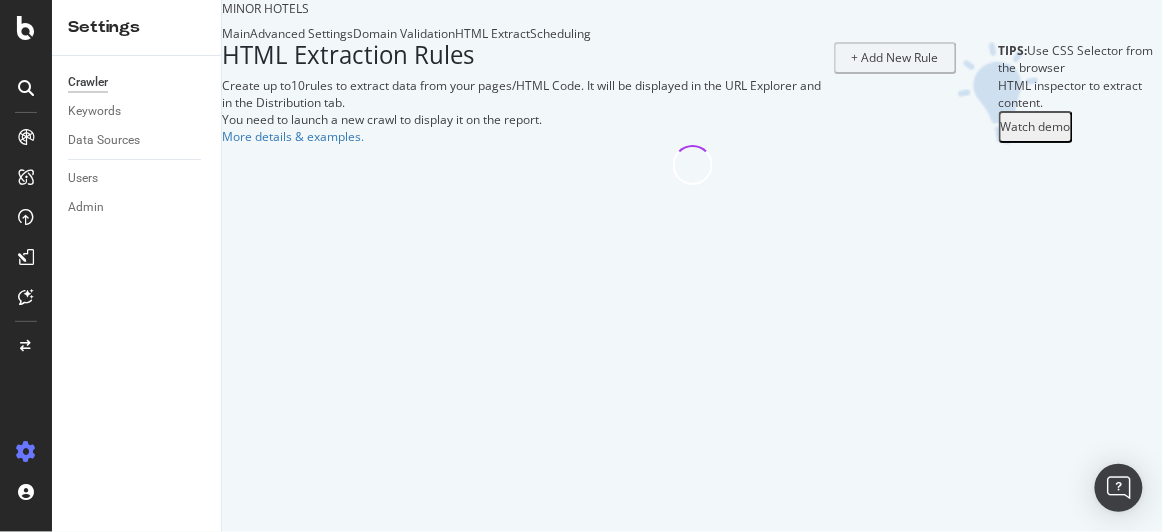 select on "list" 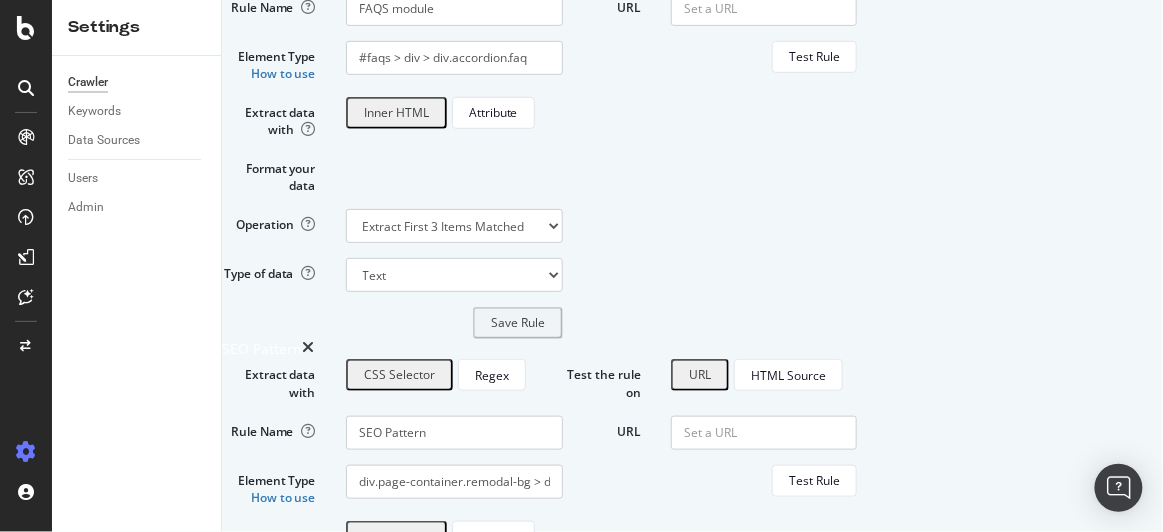 scroll, scrollTop: 0, scrollLeft: 0, axis: both 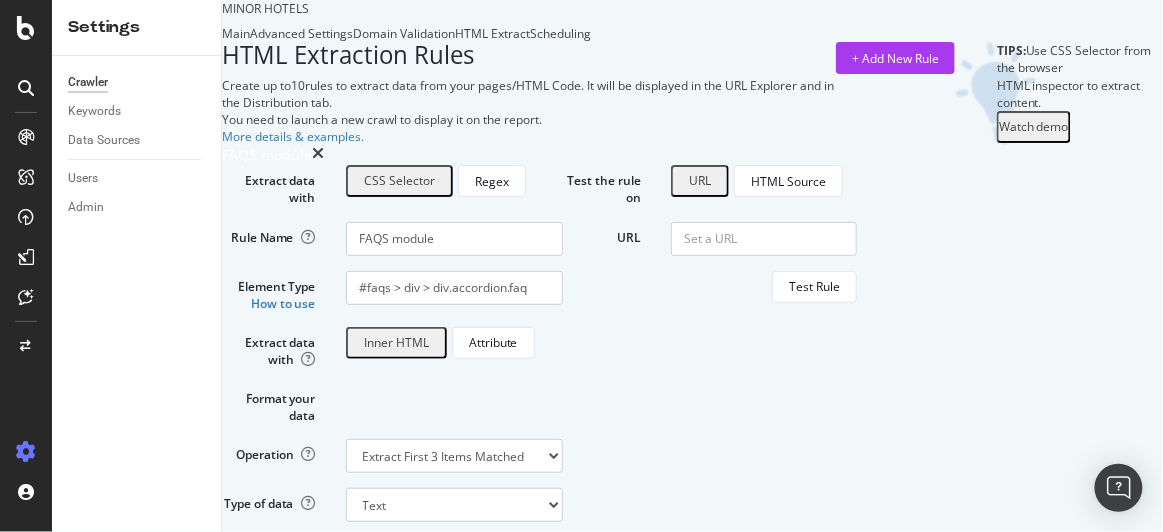 click on "Scheduling" at bounding box center [560, 33] 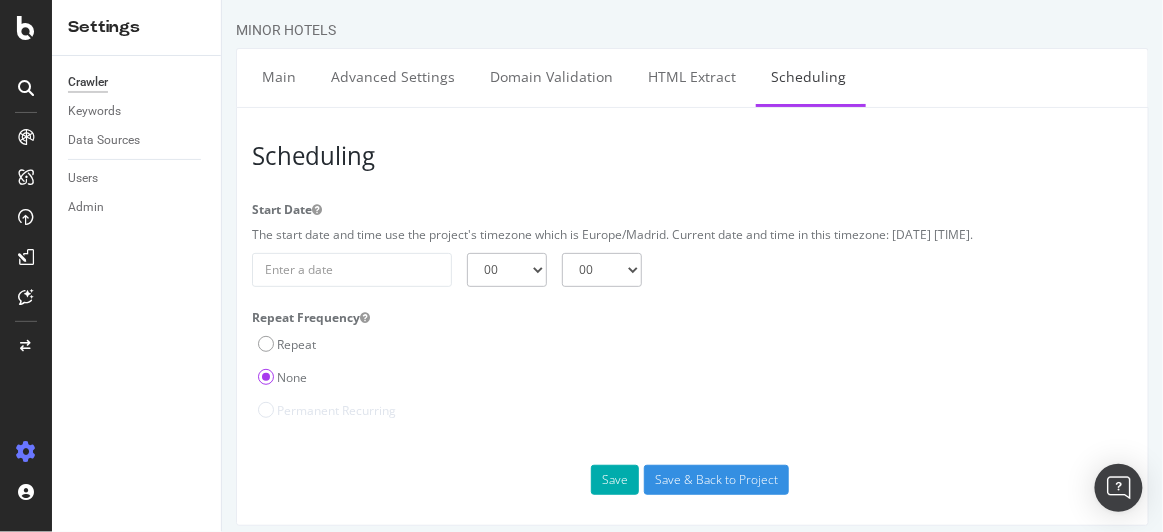 scroll, scrollTop: 0, scrollLeft: 0, axis: both 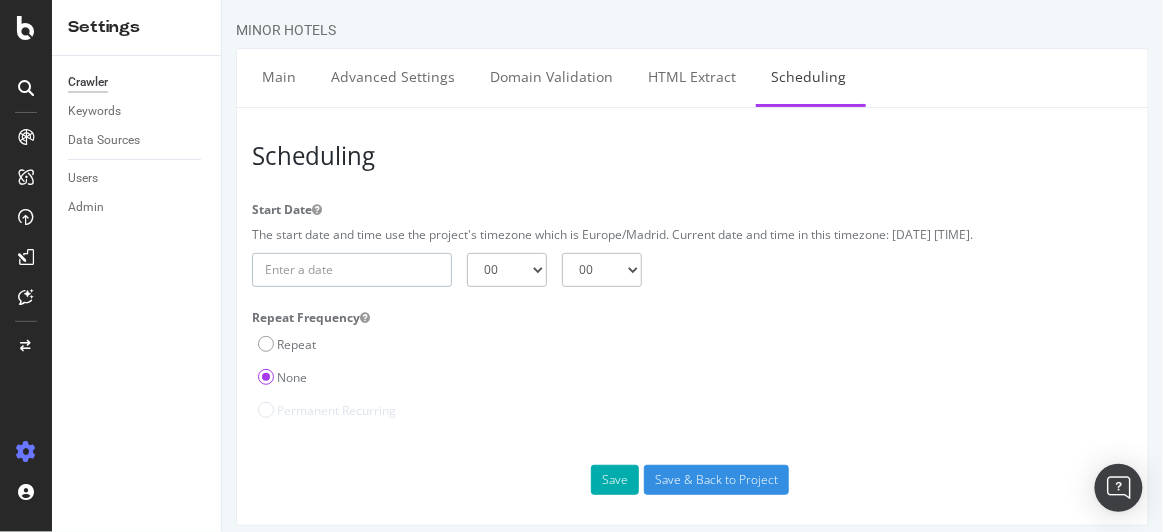 type on "2025-08-06" 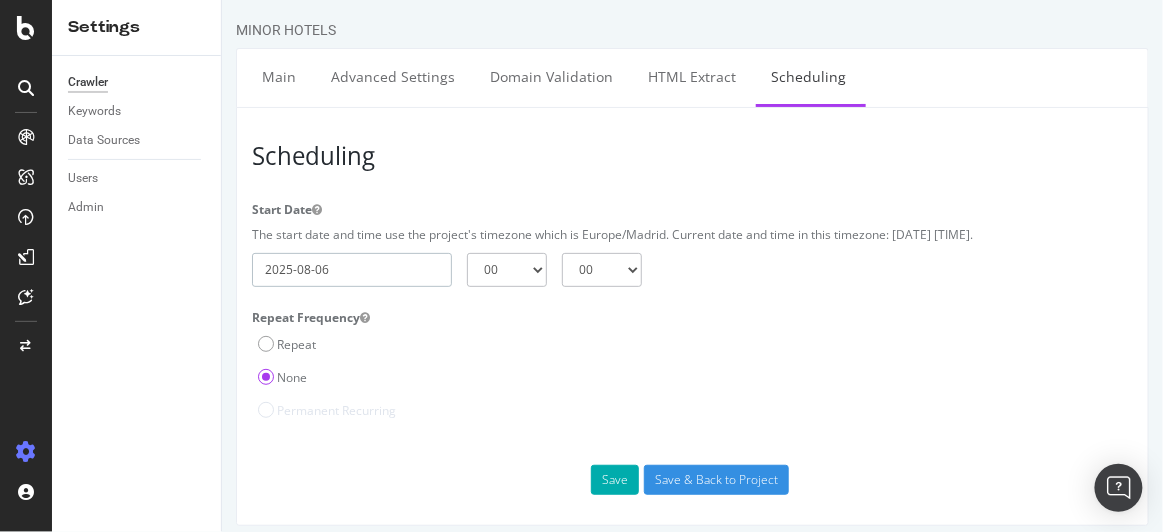 click on "2025-08-06" at bounding box center (351, 270) 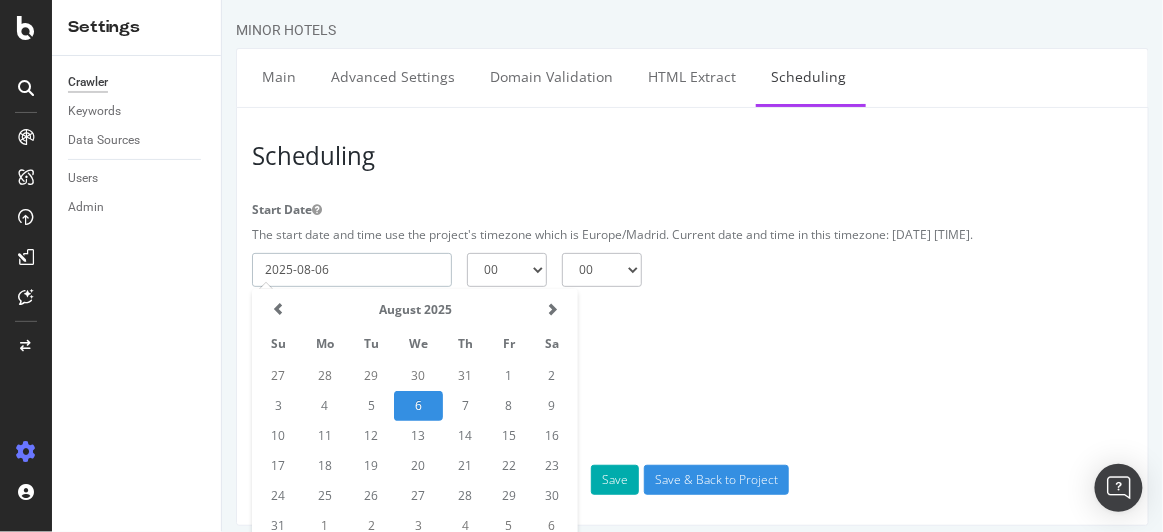 click on "6" at bounding box center [417, 406] 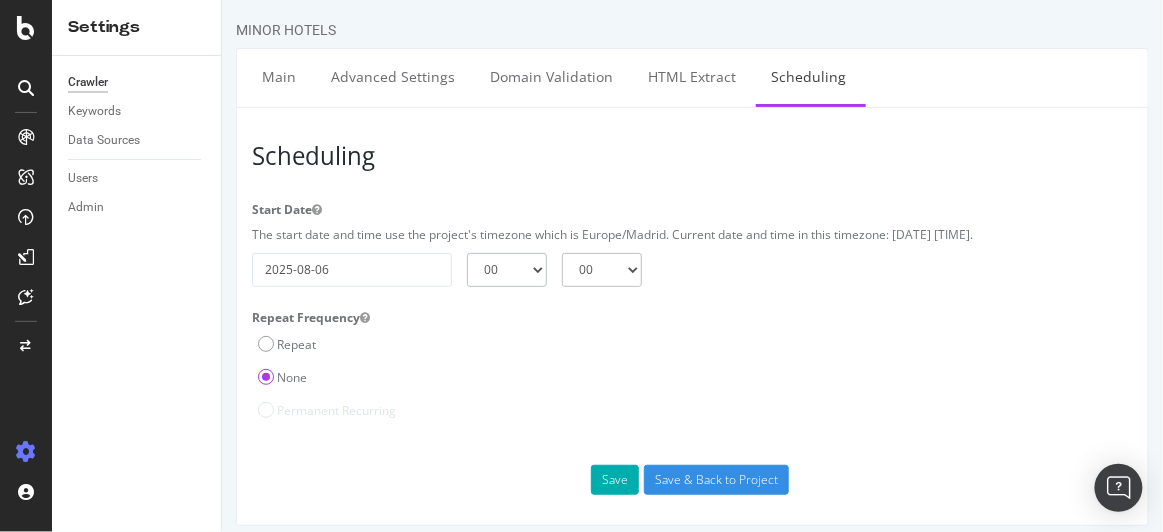 click on "00 01 02 03 04 05 06 07 08 09 10 11 12 13 14 15 16 17 18 19 20 21 22 23" at bounding box center [506, 270] 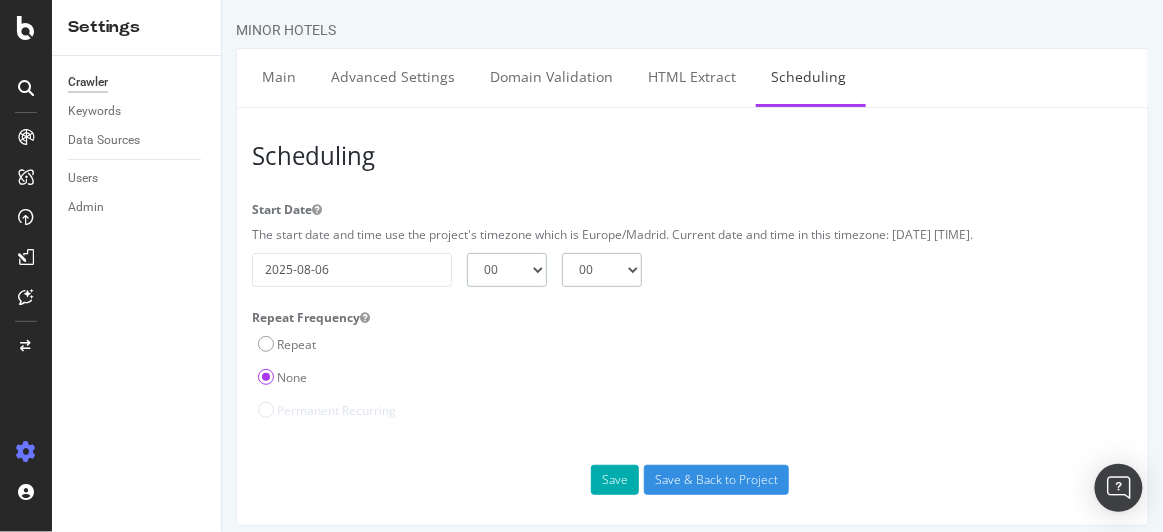 select on "22" 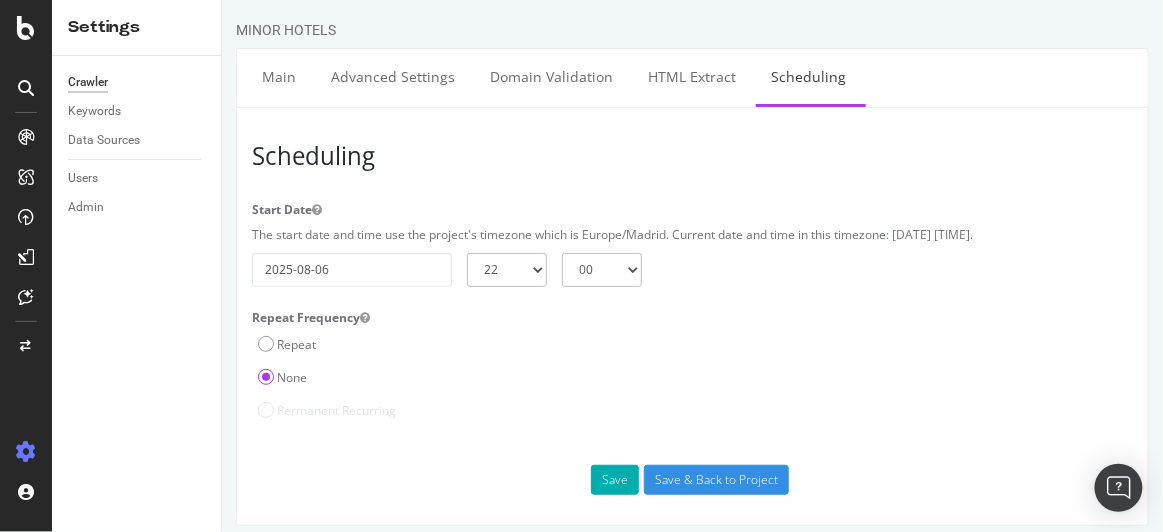 click on "00 01 02 03 04 05 06 07 08 09 10 11 12 13 14 15 16 17 18 19 20 21 22 23" at bounding box center (506, 270) 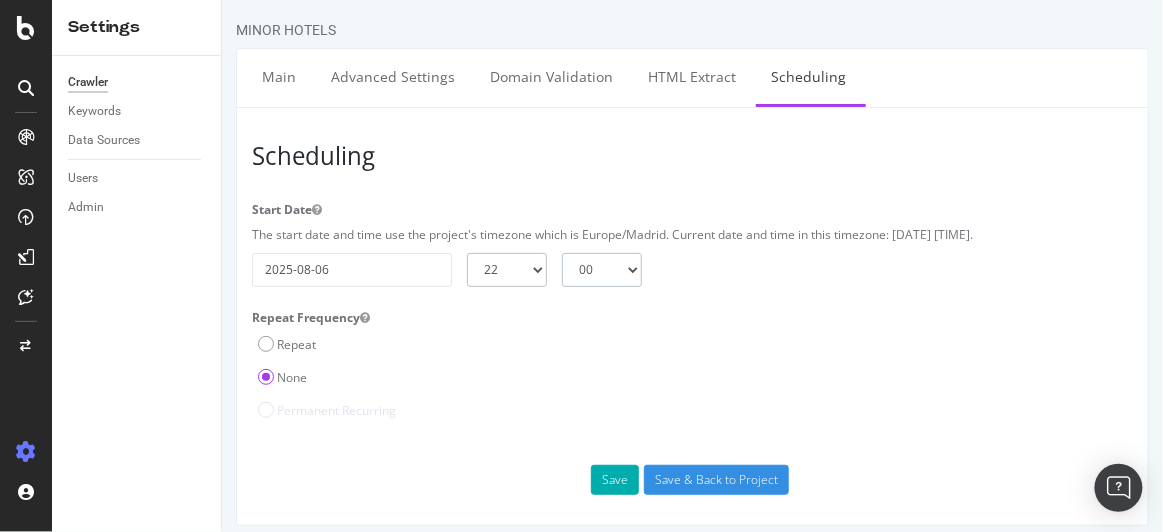 click on "00 15 30 45" at bounding box center [601, 270] 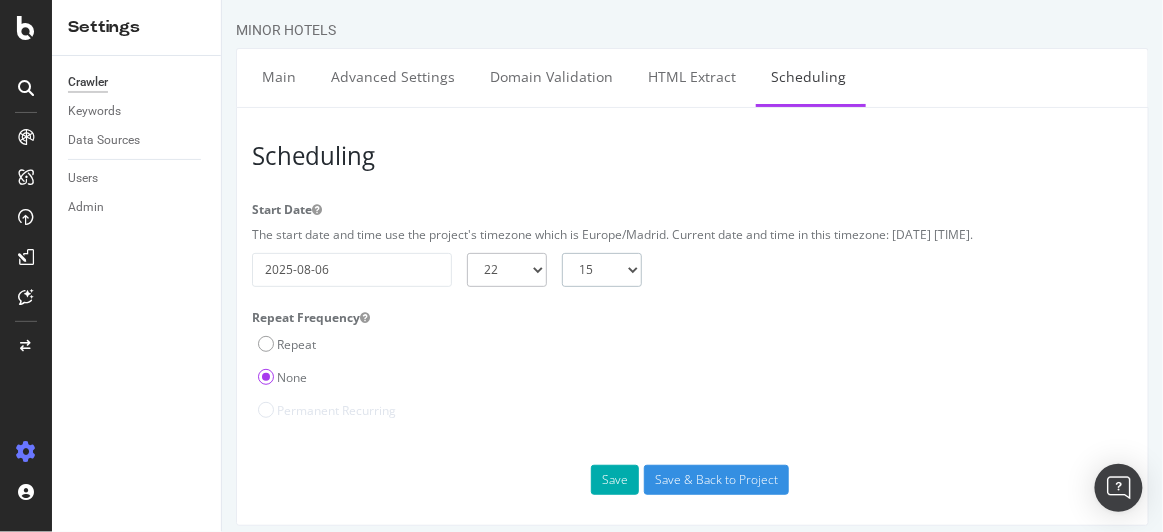 click on "00 15 30 45" at bounding box center (601, 270) 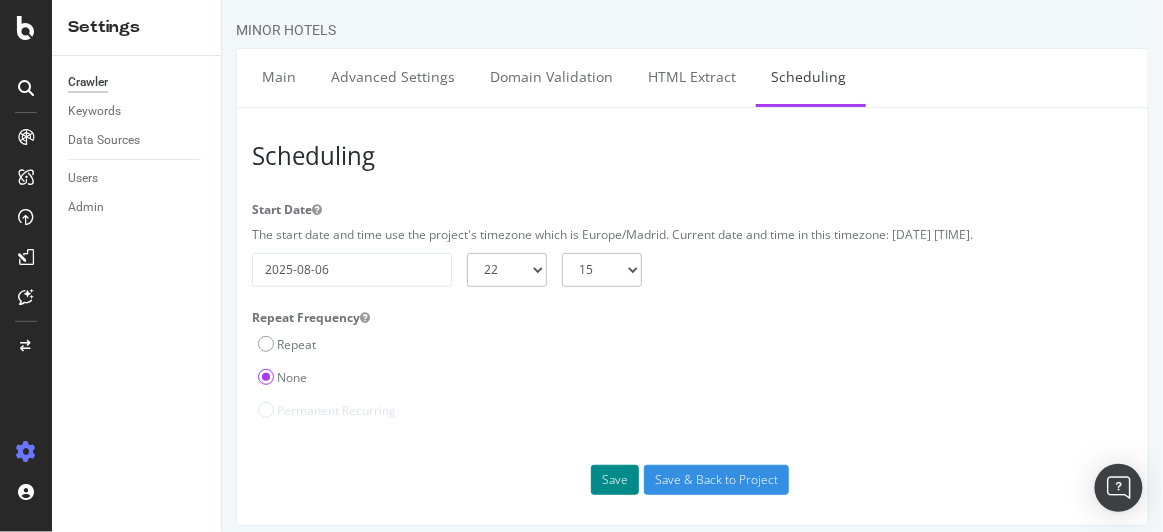click on "Save" at bounding box center [614, 480] 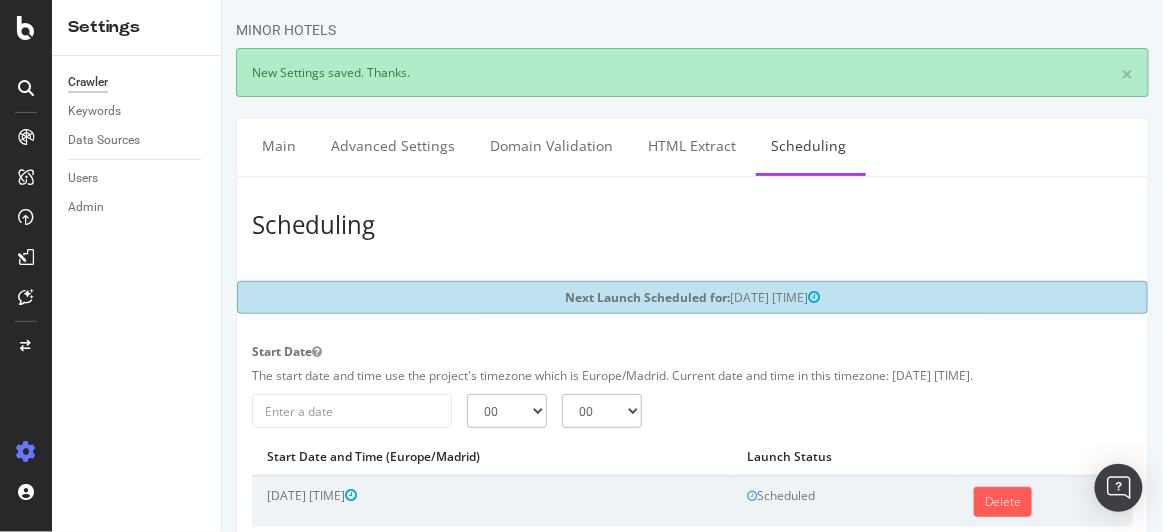 scroll, scrollTop: 0, scrollLeft: 0, axis: both 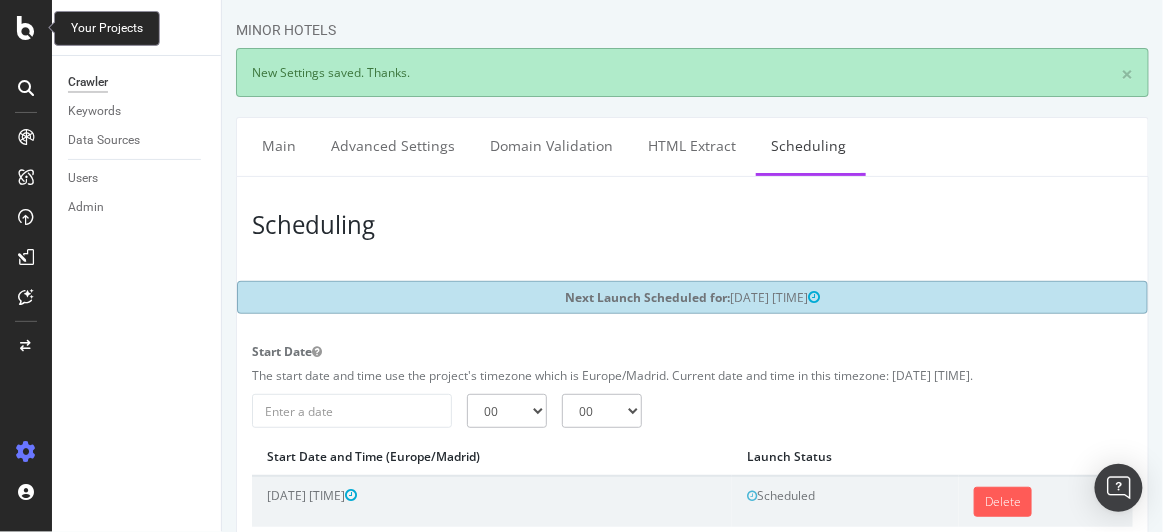 click at bounding box center (26, 28) 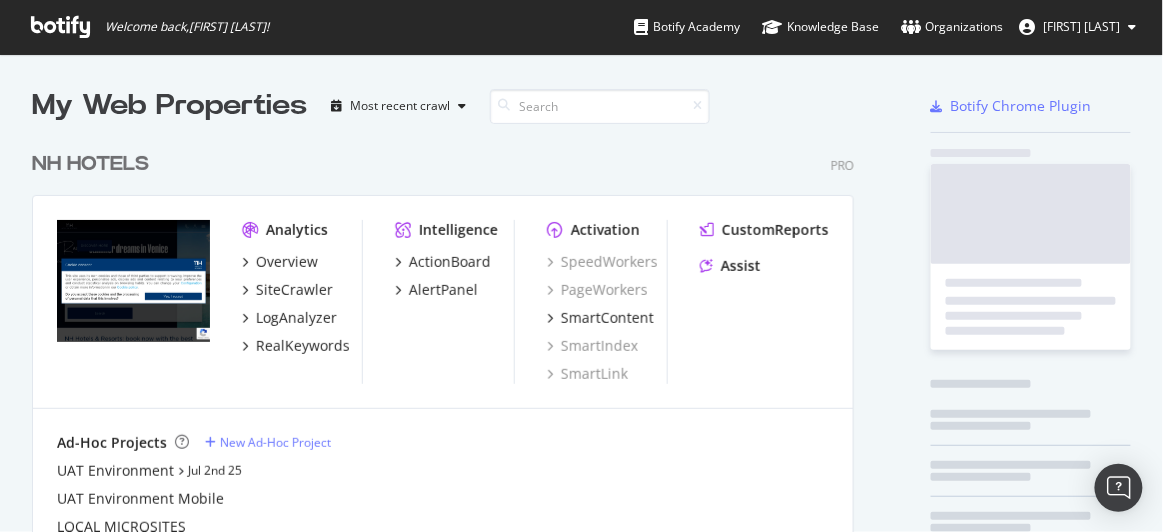 scroll, scrollTop: 15, scrollLeft: 15, axis: both 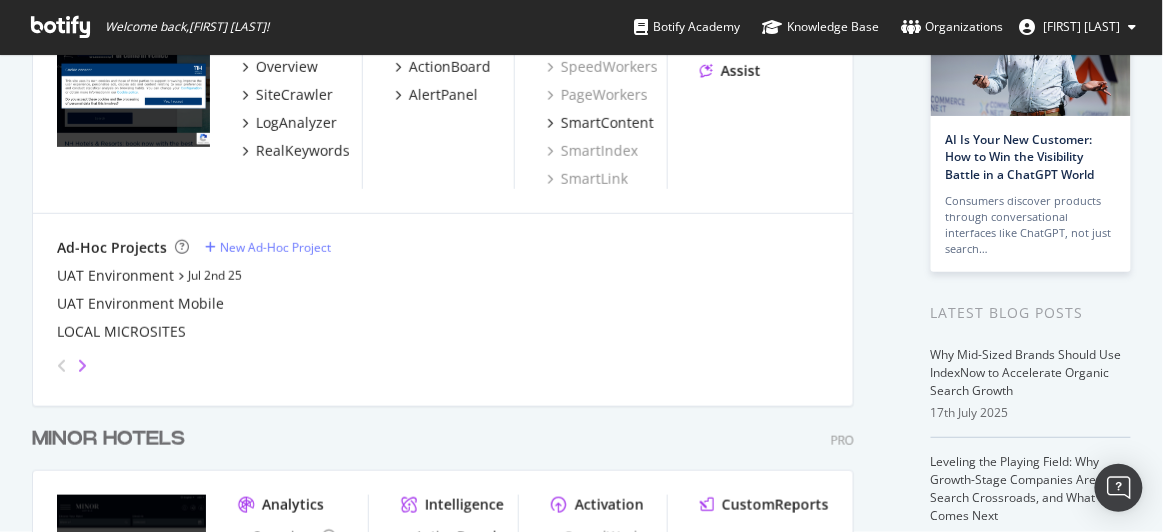 click at bounding box center [82, 366] 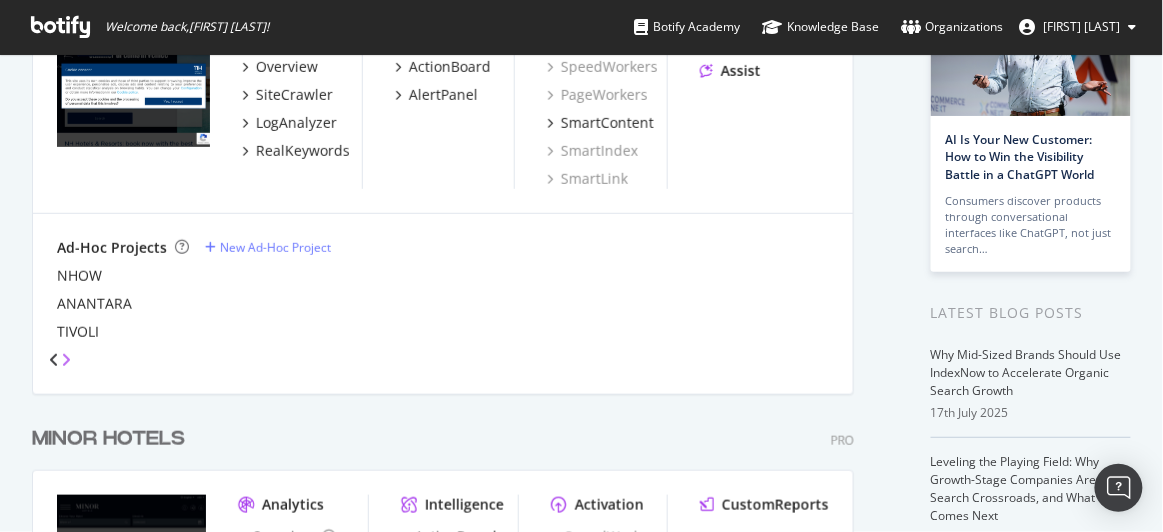 click at bounding box center [66, 360] 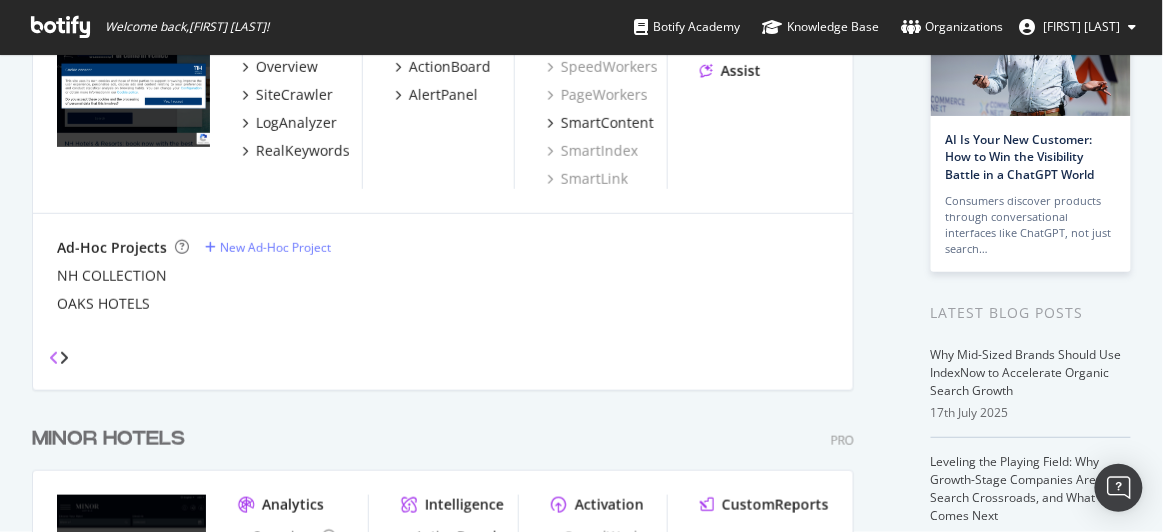click at bounding box center [54, 358] 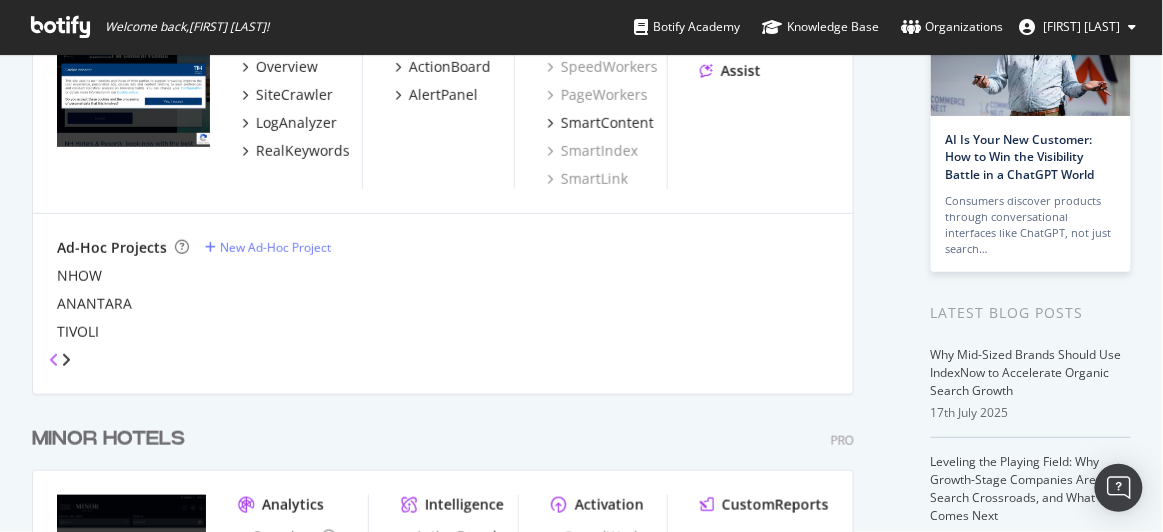 click at bounding box center (54, 360) 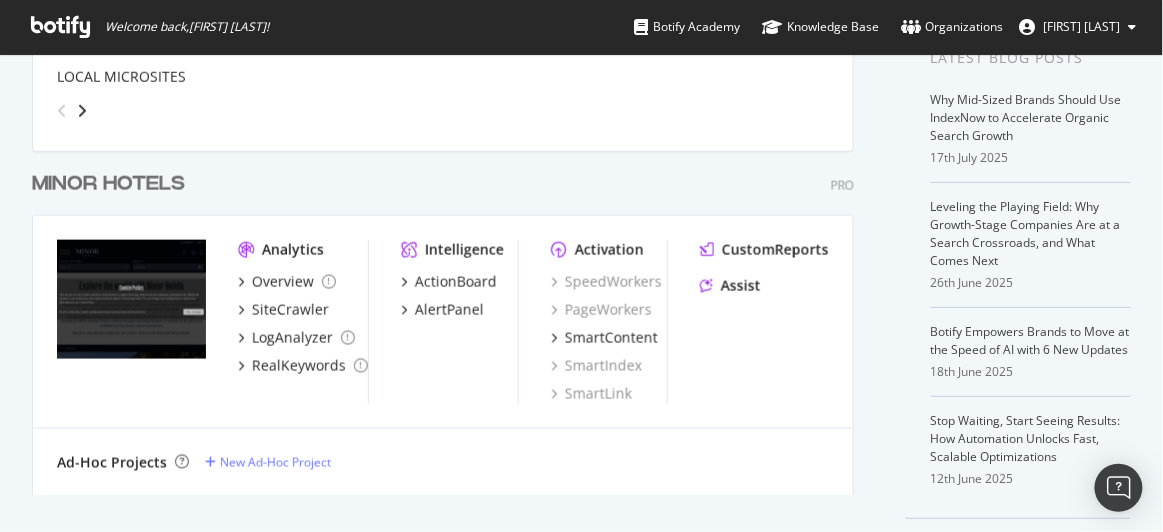 scroll, scrollTop: 452, scrollLeft: 0, axis: vertical 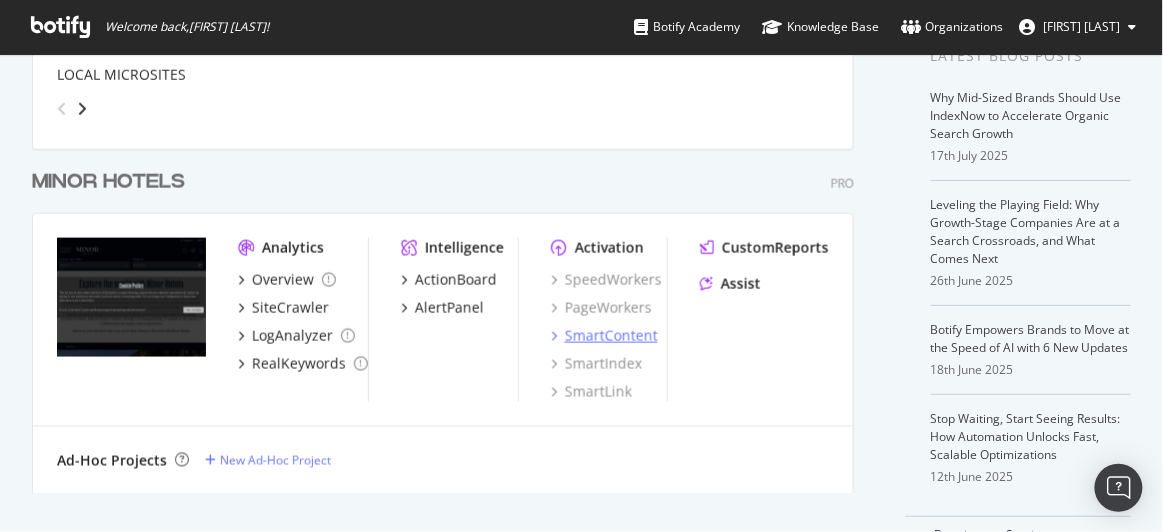click on "SmartContent" at bounding box center [611, 336] 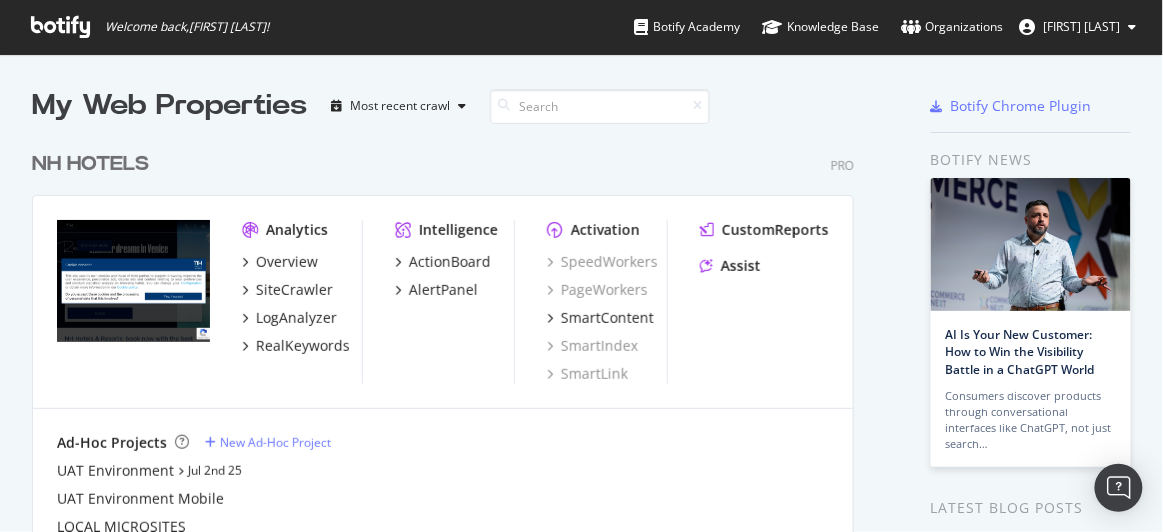 scroll, scrollTop: 15, scrollLeft: 15, axis: both 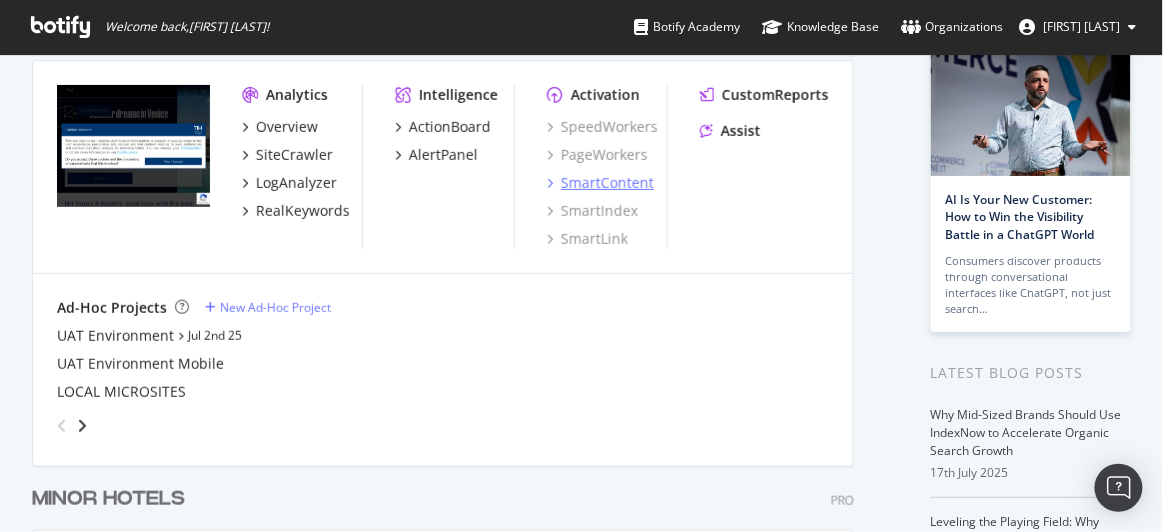 click on "SmartContent" at bounding box center (607, 183) 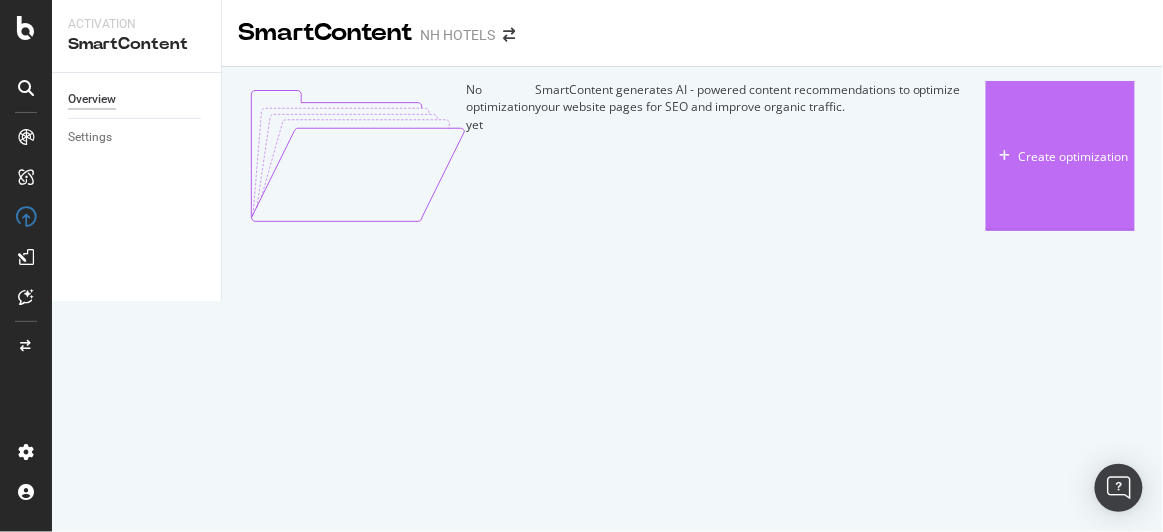 click on "Create optimization" at bounding box center (1074, 156) 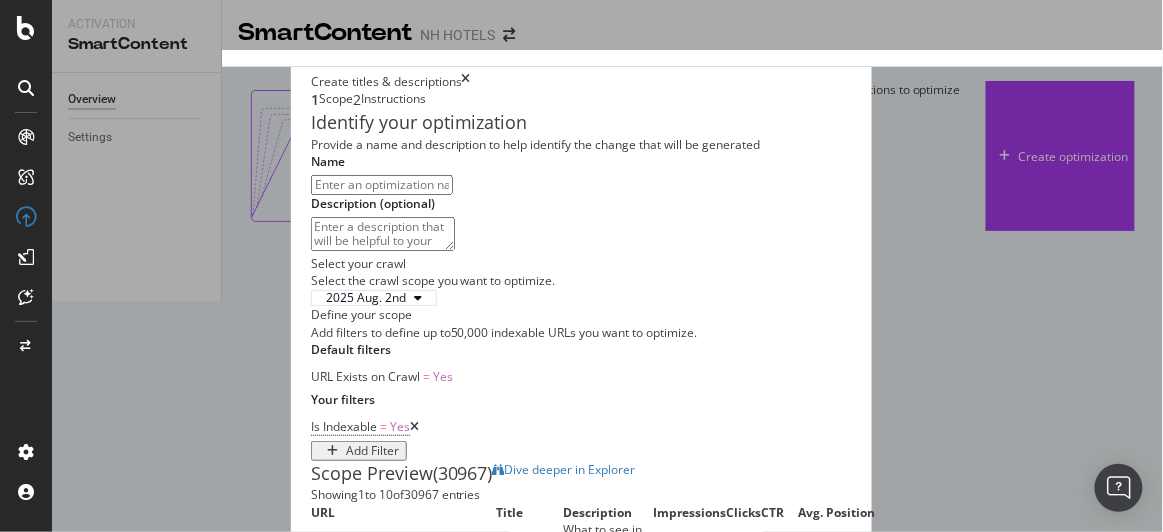 scroll, scrollTop: 506, scrollLeft: 0, axis: vertical 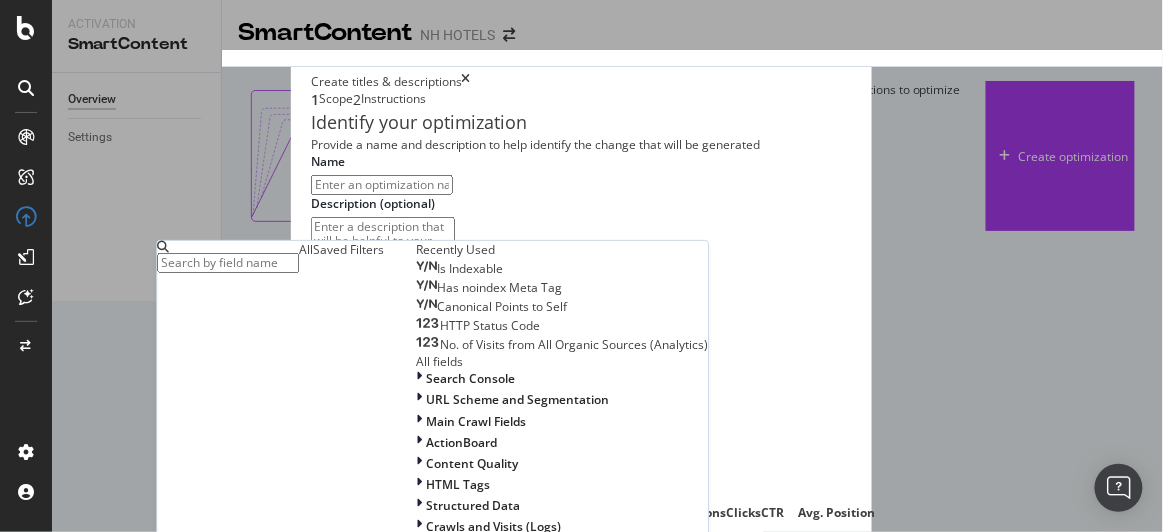 click on "Your filters" 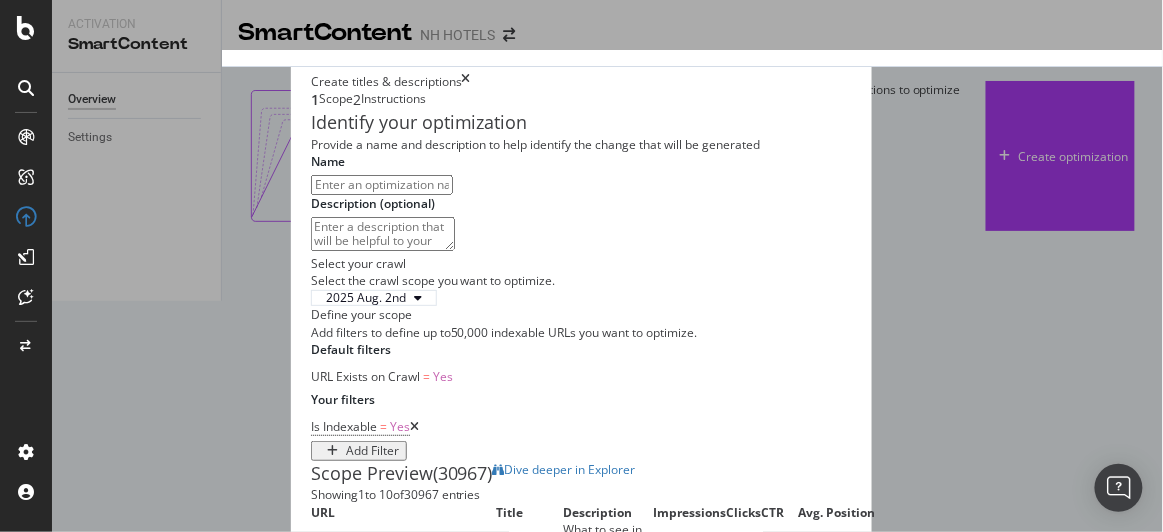 scroll, scrollTop: 678, scrollLeft: 0, axis: vertical 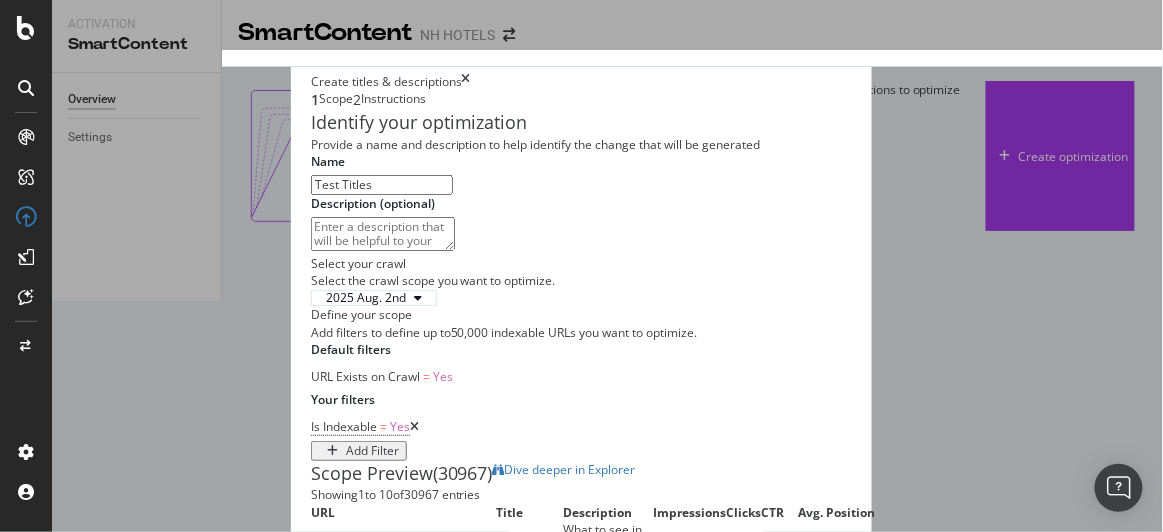 click on "Test Titles" 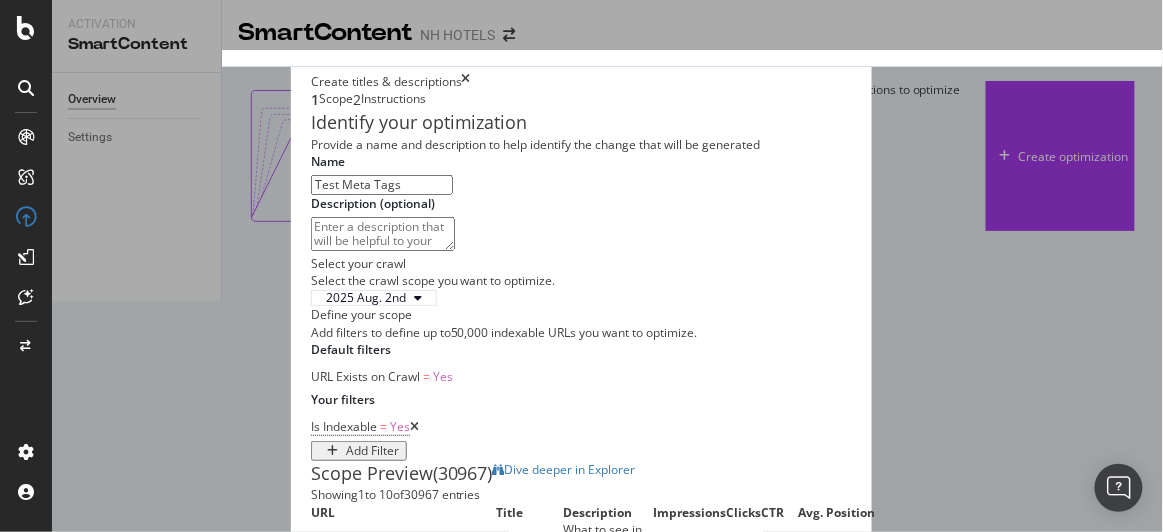 scroll, scrollTop: 1119, scrollLeft: 0, axis: vertical 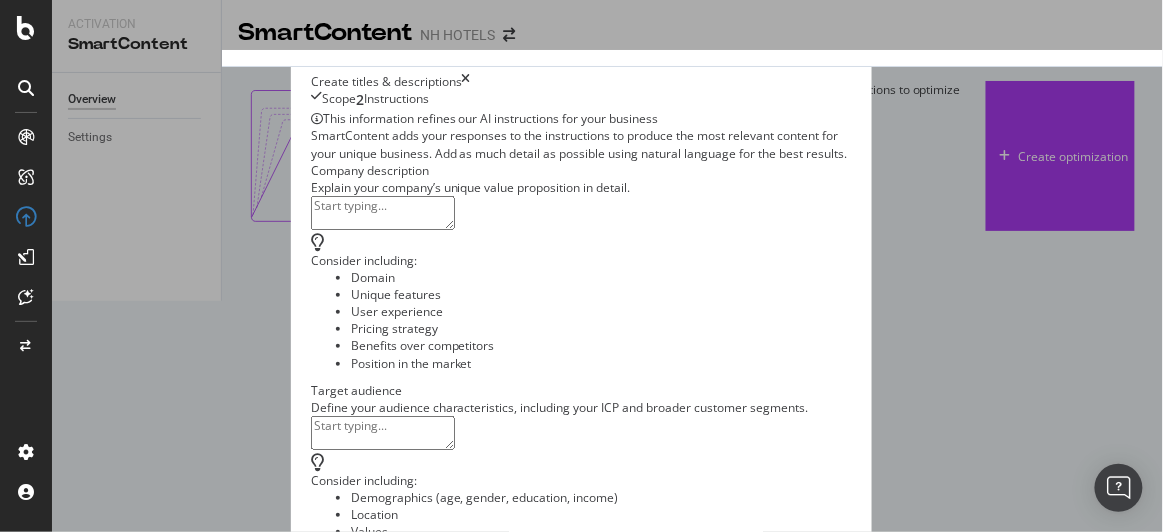 click 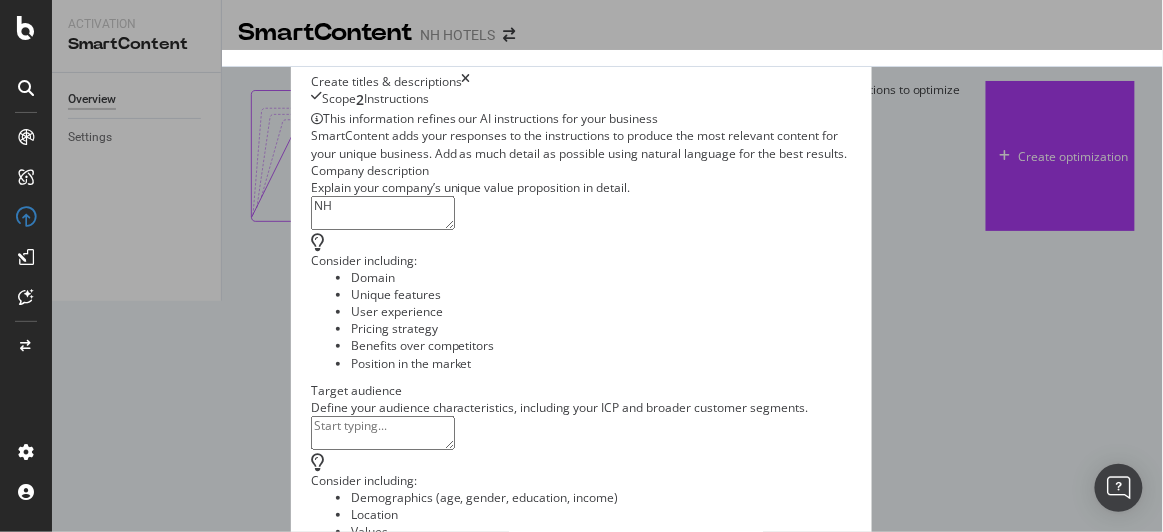 type on "NH" 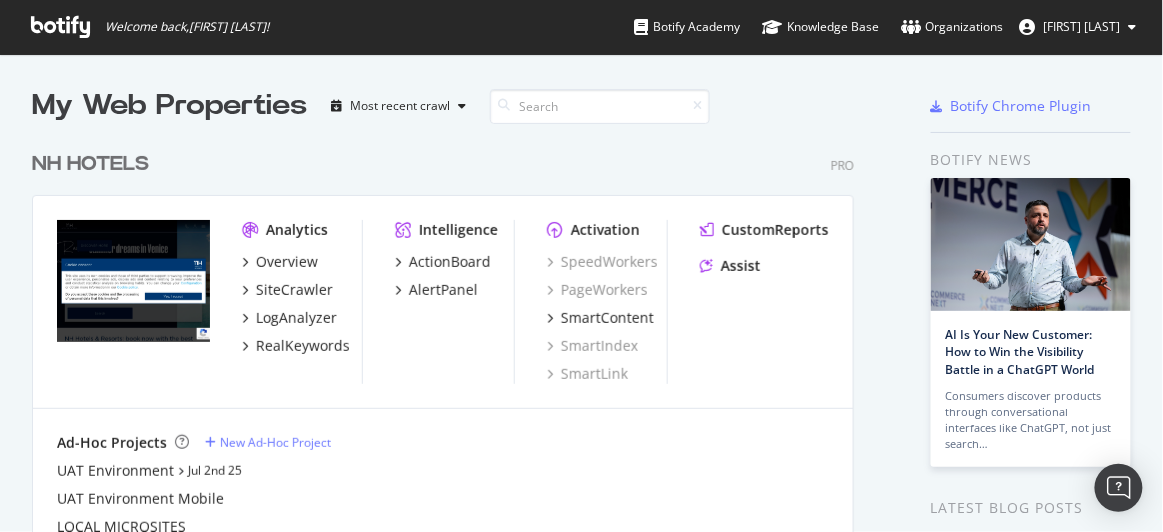 scroll, scrollTop: 15, scrollLeft: 15, axis: both 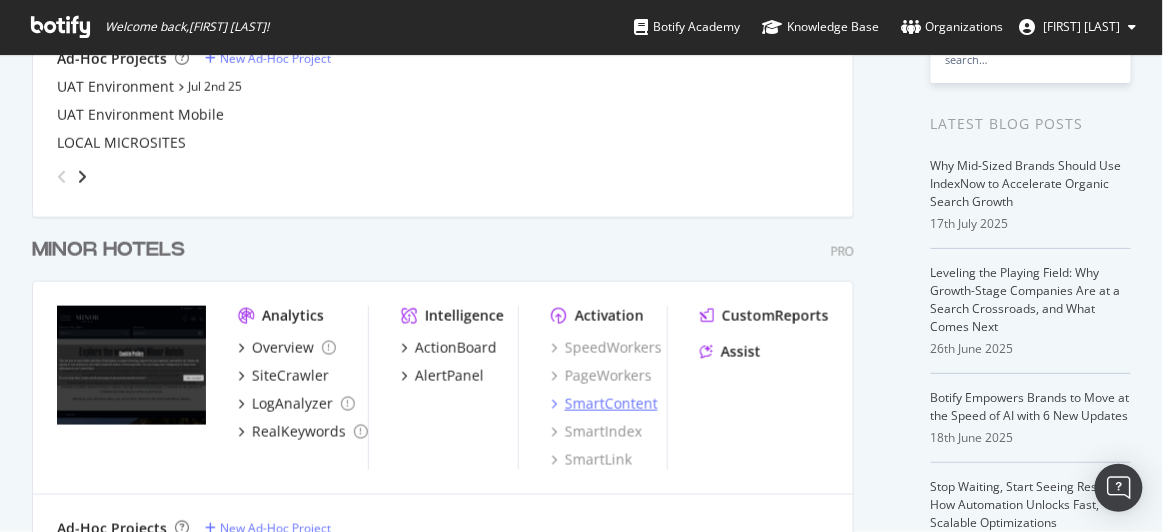 click on "SmartContent" at bounding box center [611, 404] 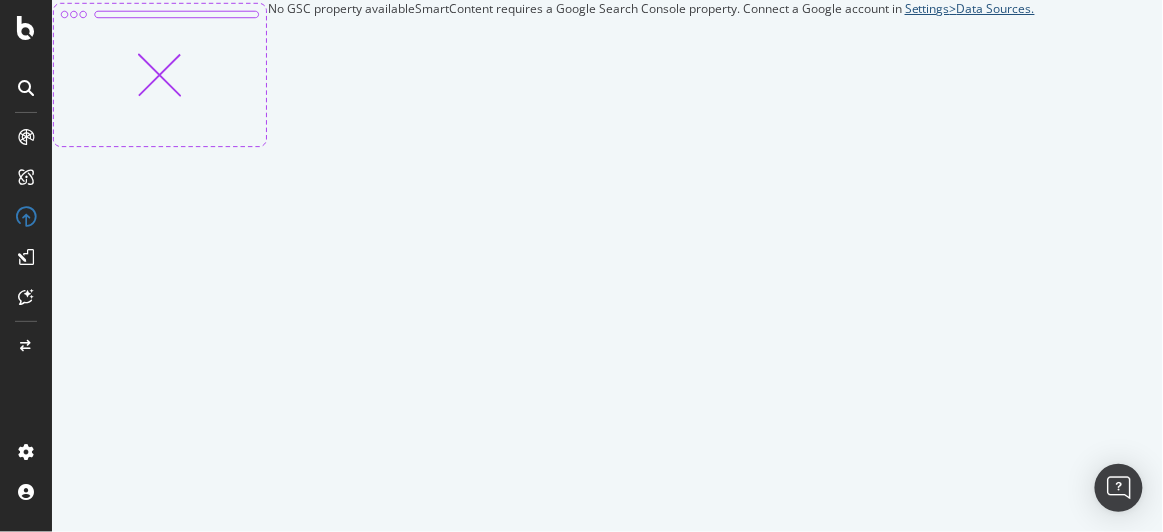 click on "Settings  >  Data Sources." at bounding box center (970, 8) 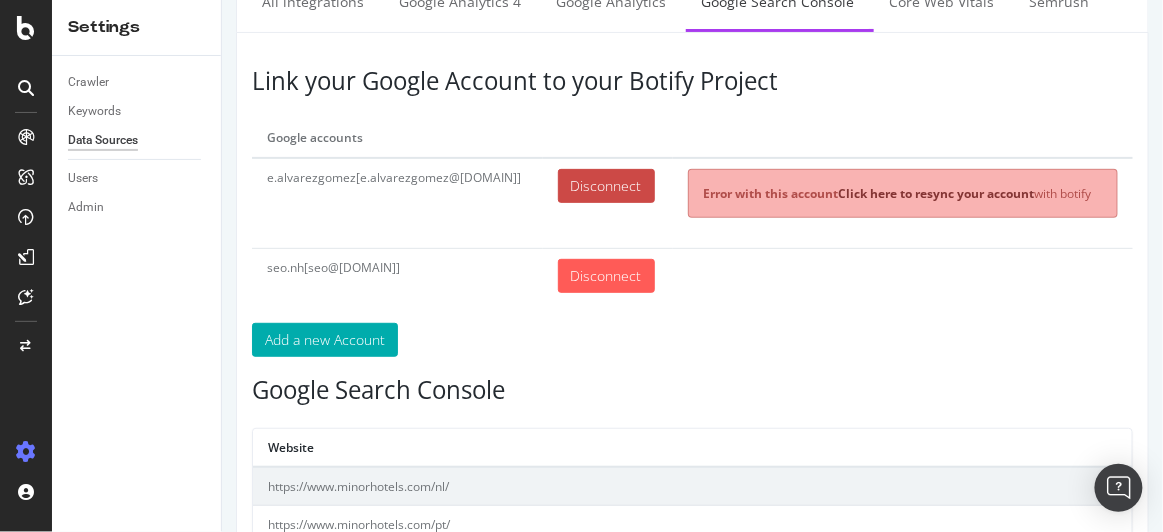 scroll, scrollTop: 0, scrollLeft: 0, axis: both 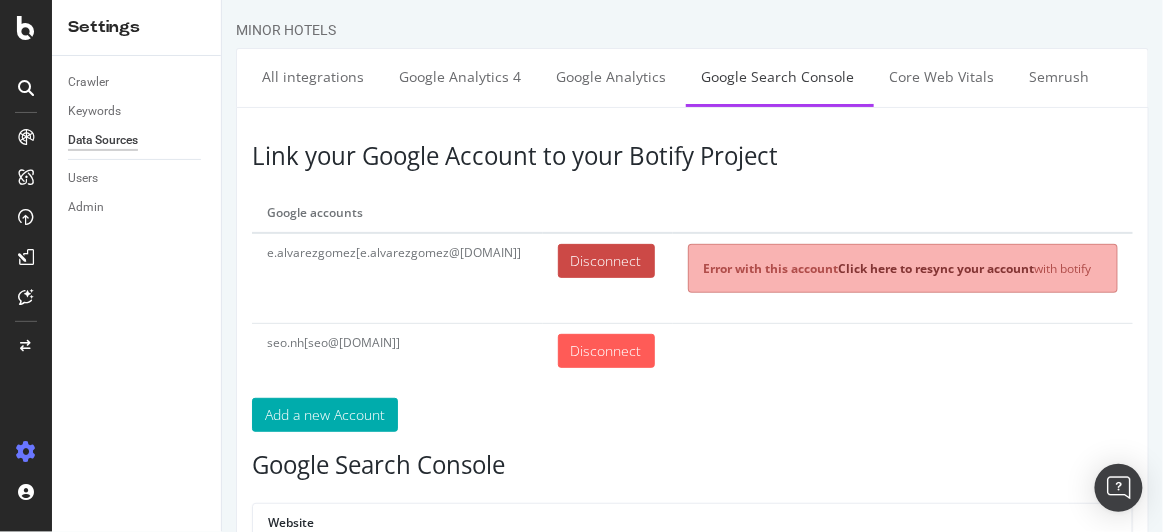 click on "Disconnect" at bounding box center (605, 261) 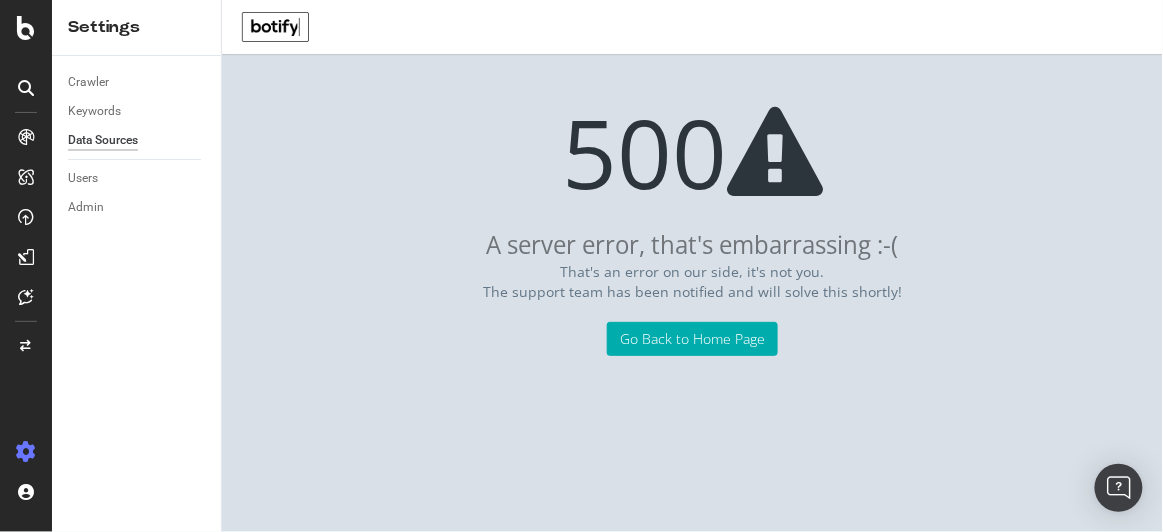 scroll, scrollTop: 0, scrollLeft: 0, axis: both 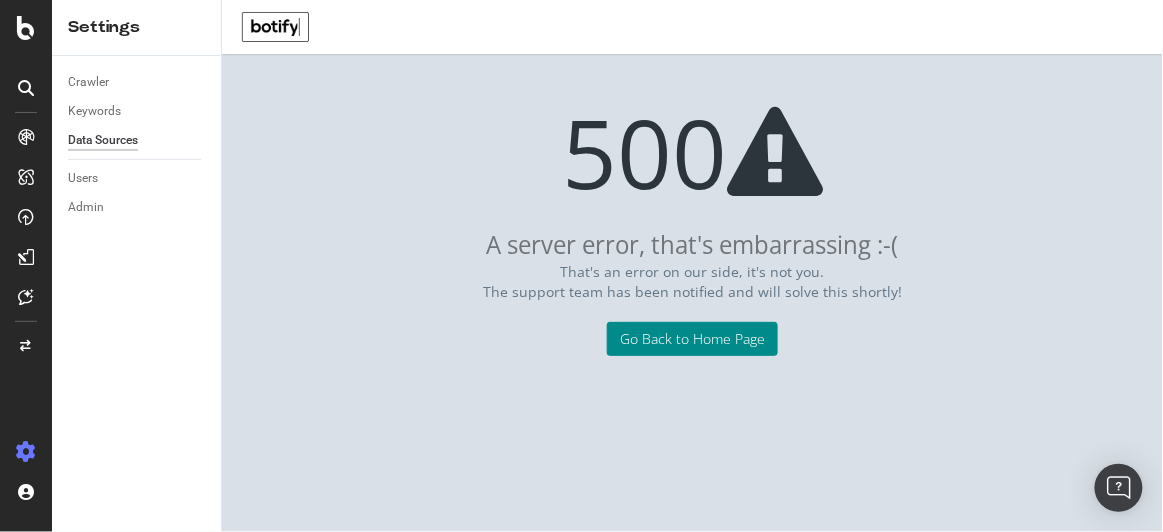 click on "Go Back to Home Page" at bounding box center [691, 339] 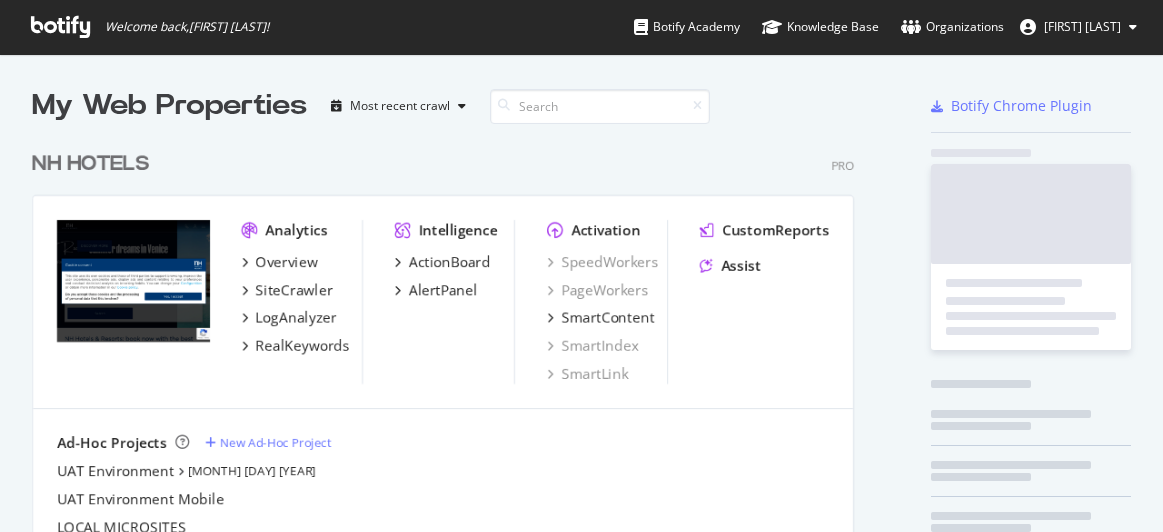 scroll, scrollTop: 0, scrollLeft: 0, axis: both 